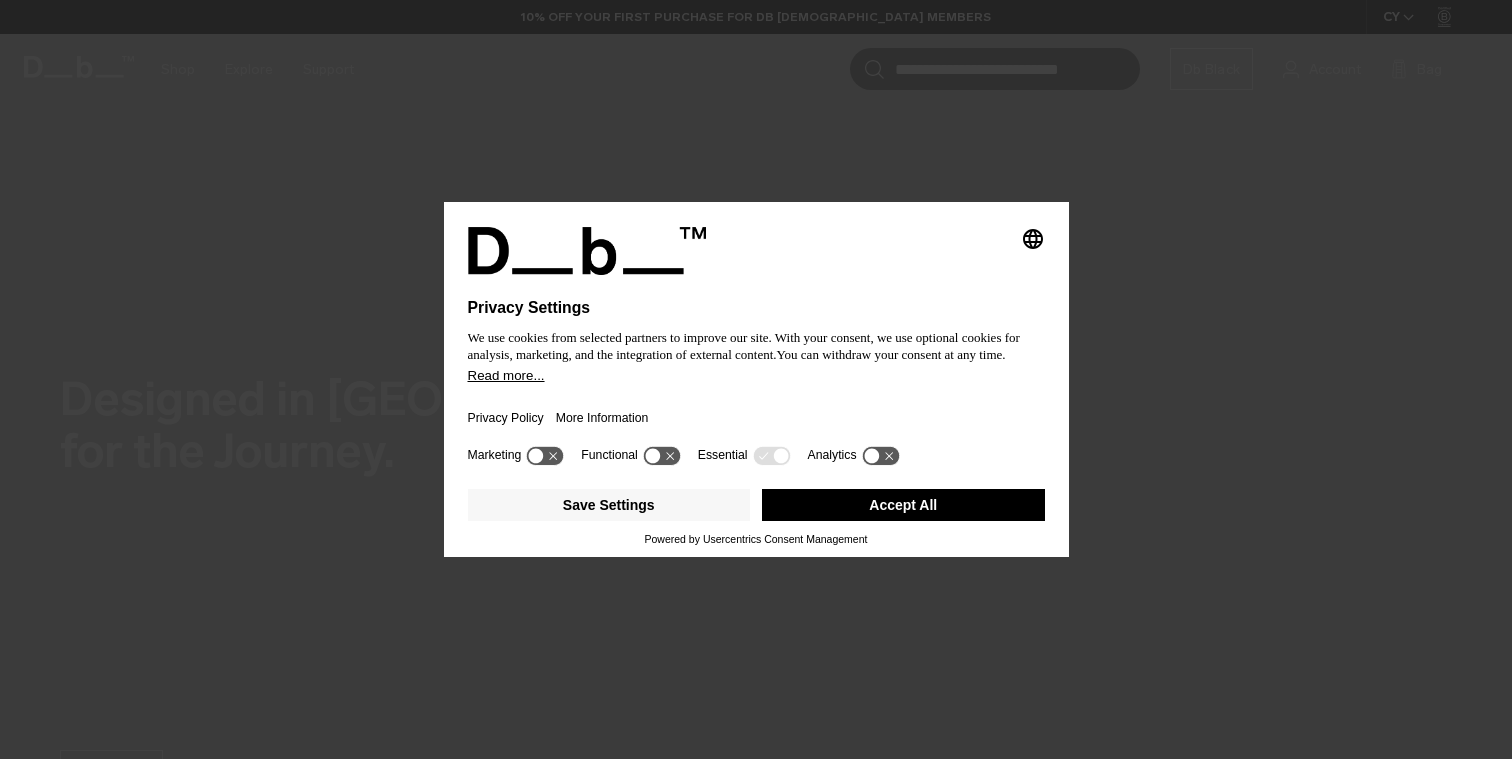 scroll, scrollTop: 0, scrollLeft: 0, axis: both 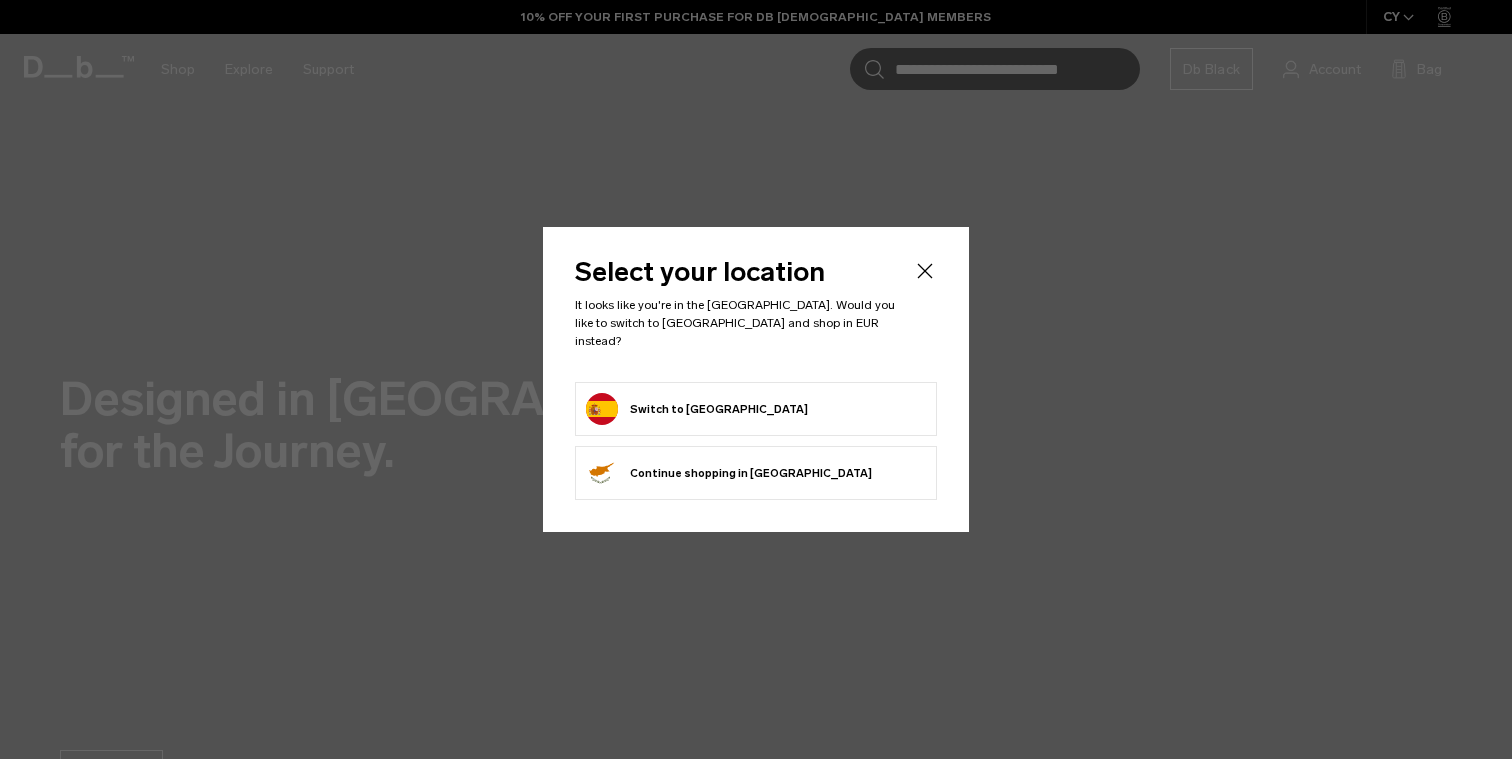 click on "Switch to Spain" at bounding box center (697, 409) 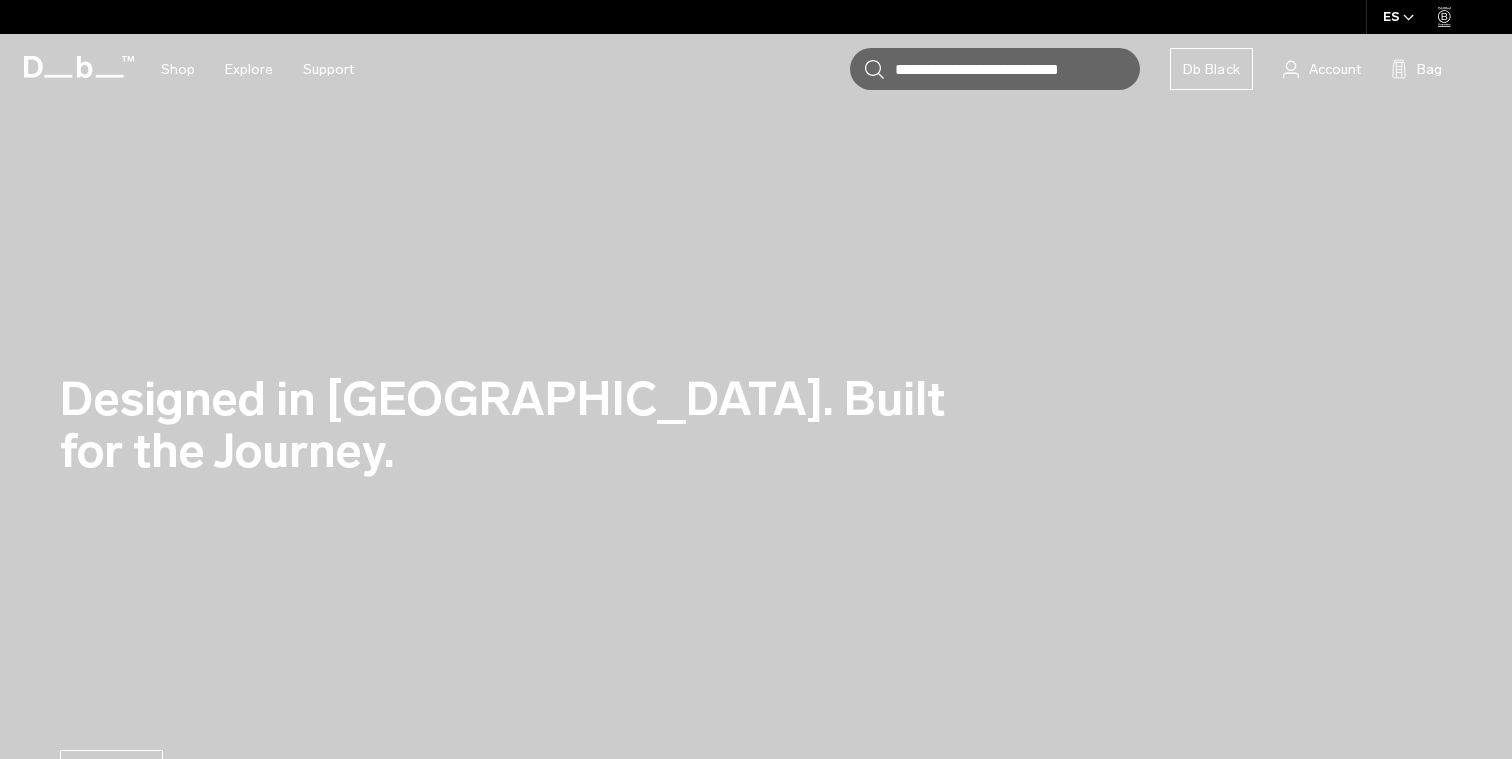 scroll, scrollTop: 0, scrollLeft: 0, axis: both 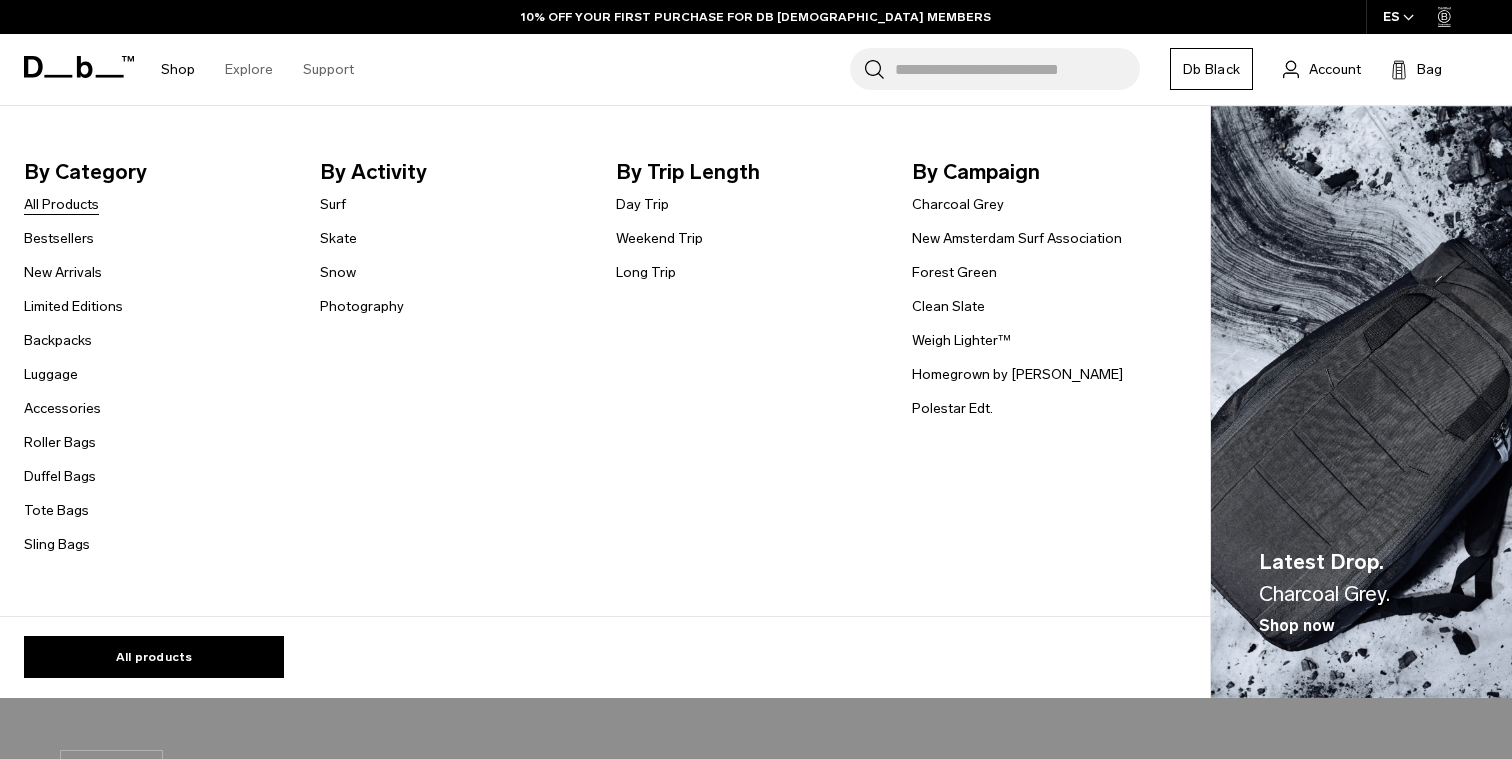 click on "All Products" at bounding box center [61, 204] 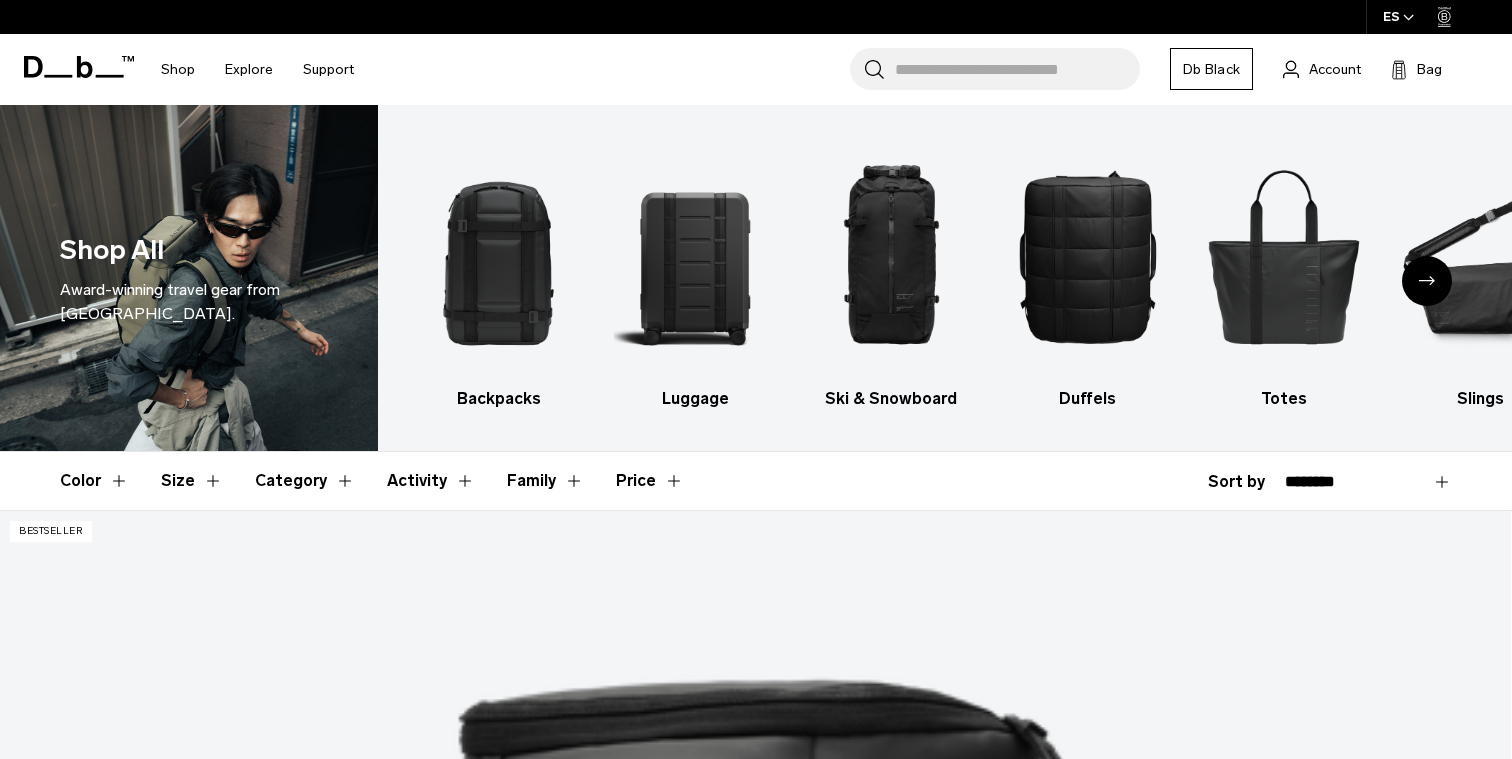 scroll, scrollTop: 0, scrollLeft: 0, axis: both 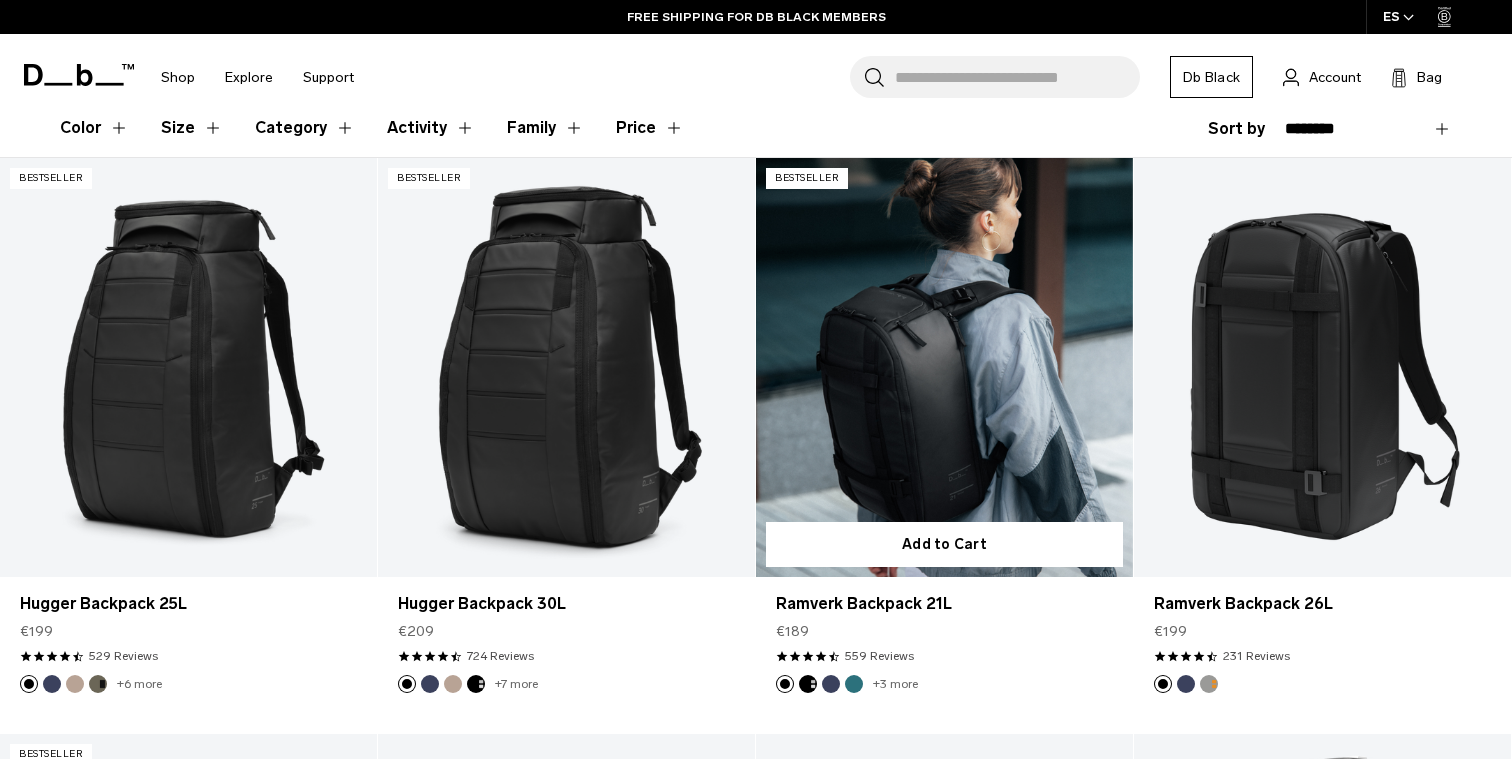 click at bounding box center [808, 684] 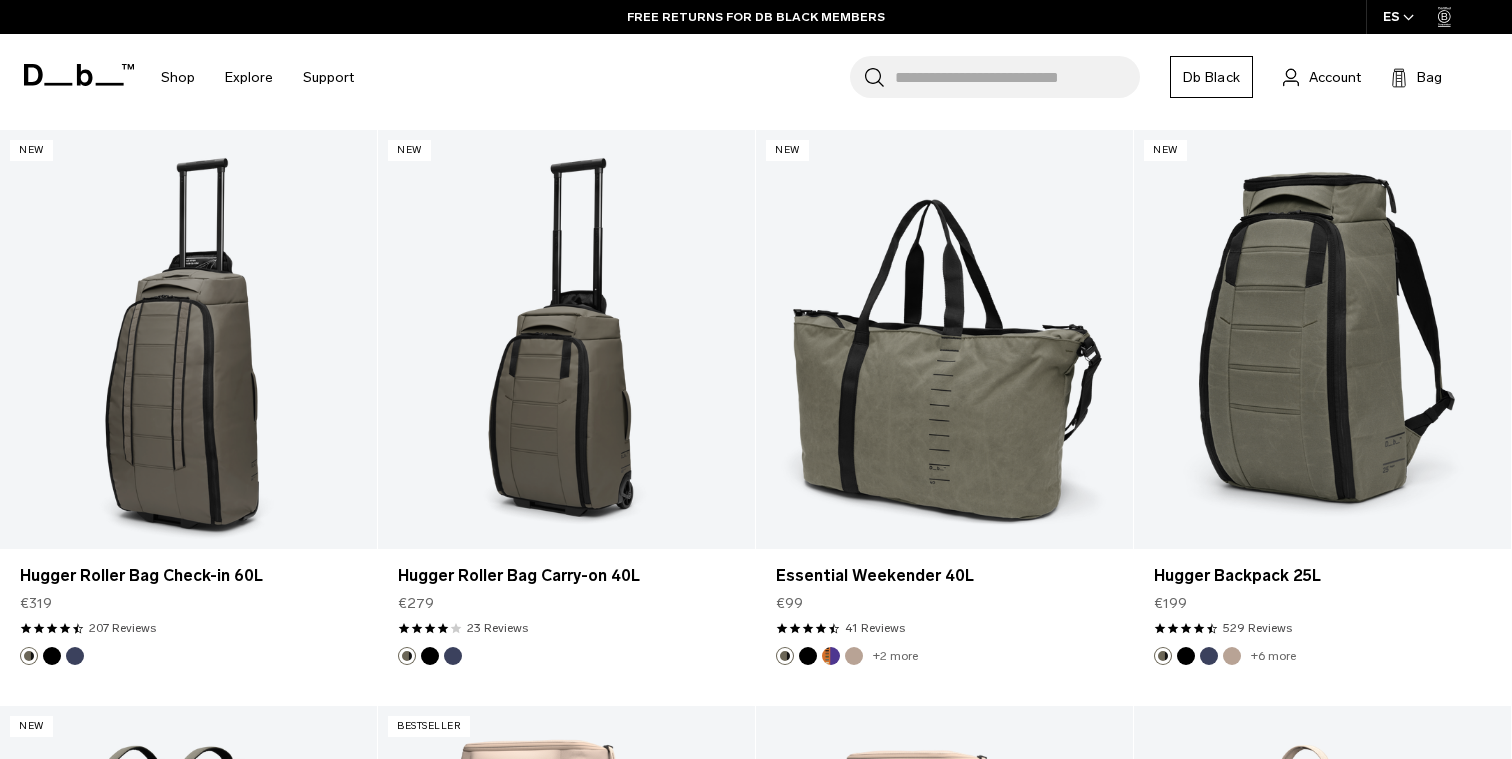 scroll, scrollTop: 4998, scrollLeft: 0, axis: vertical 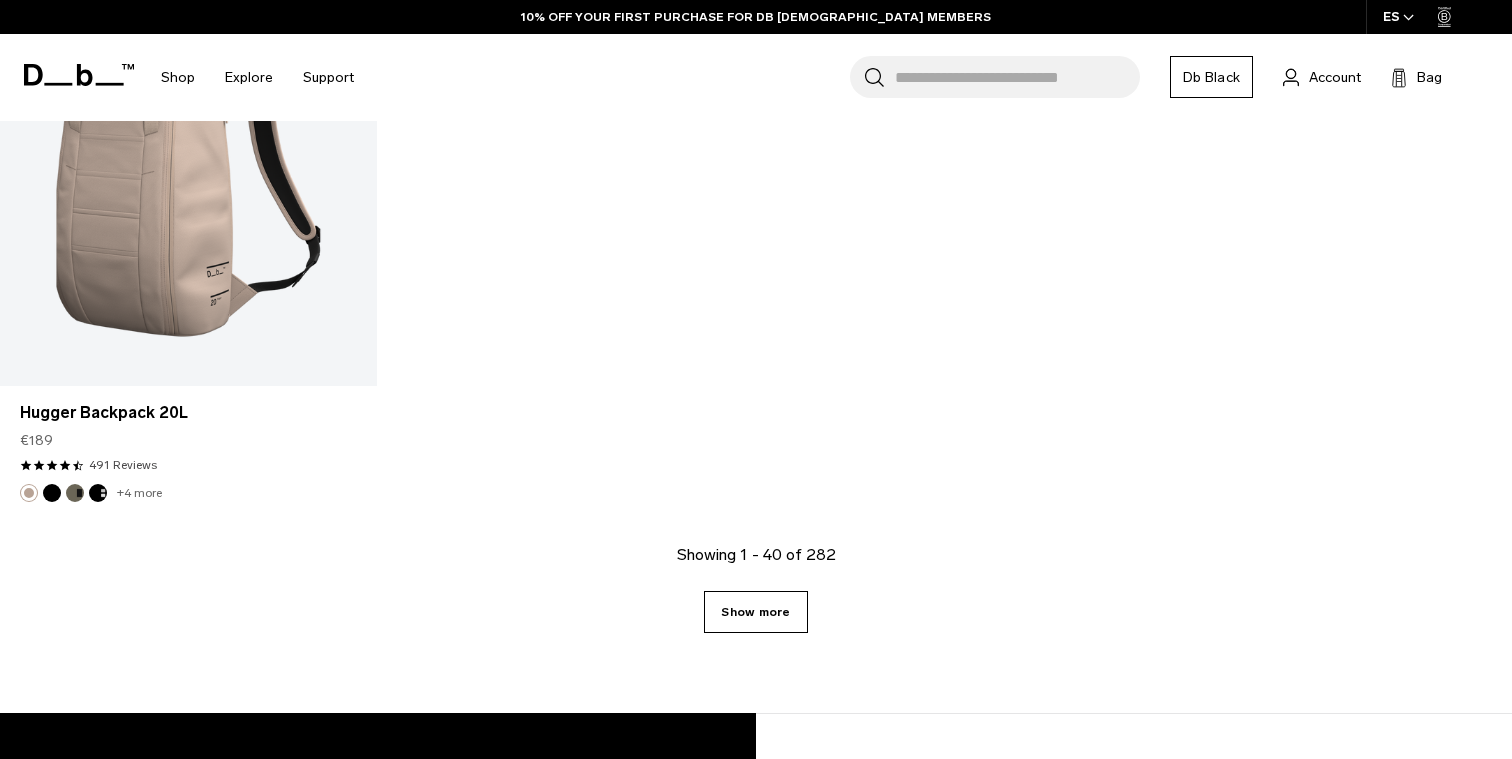click on "Show more" at bounding box center (755, 612) 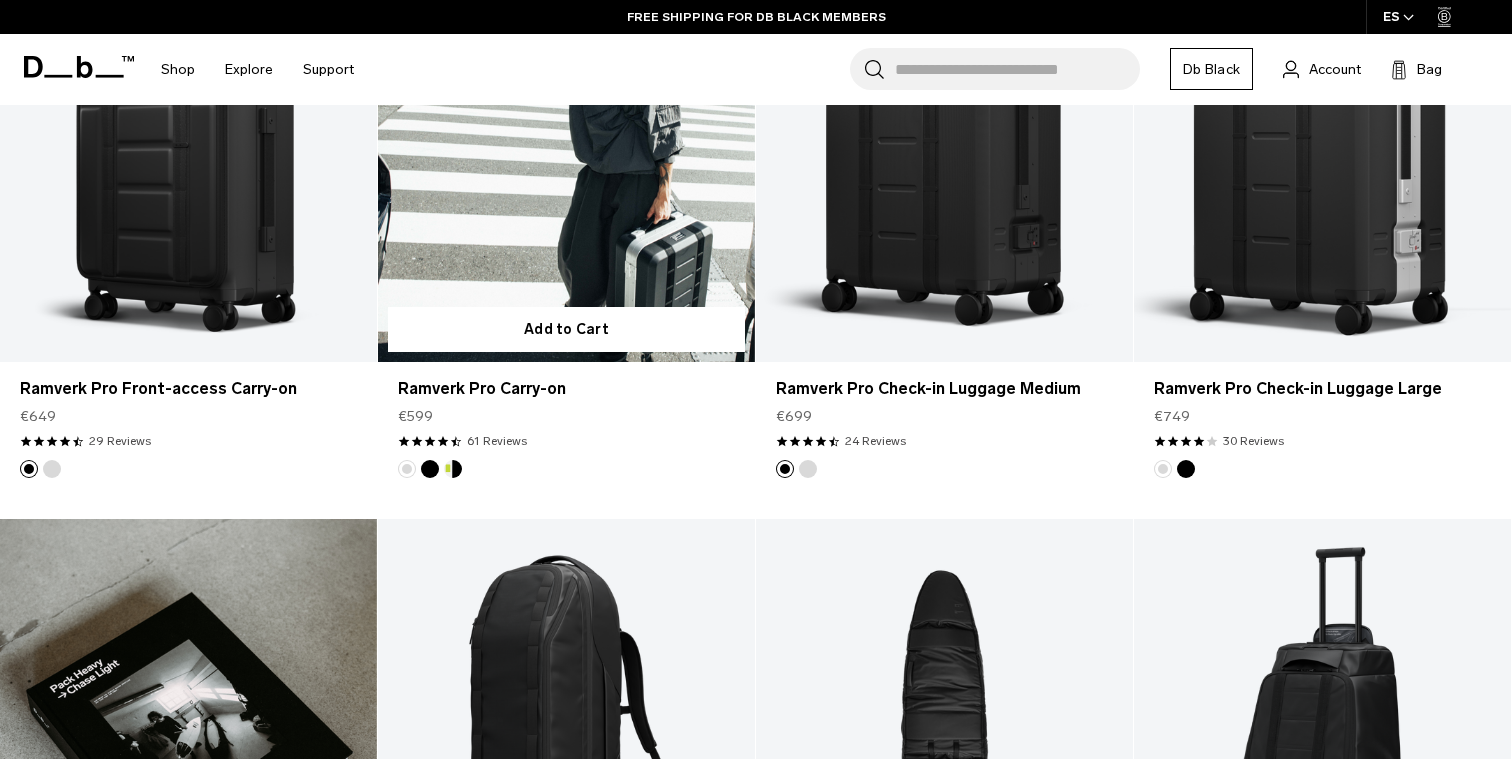 scroll, scrollTop: 0, scrollLeft: 0, axis: both 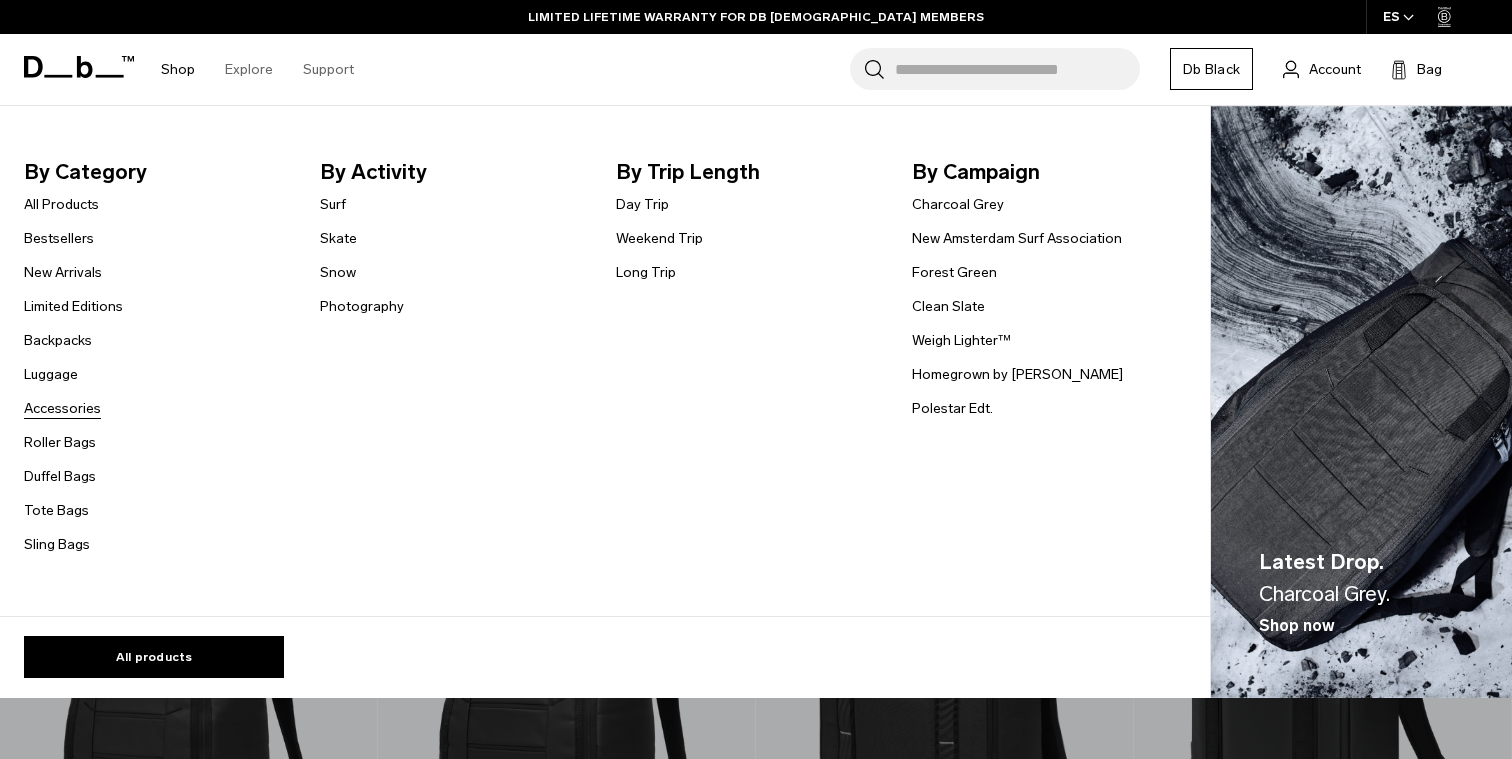 click on "Accessories" at bounding box center (62, 408) 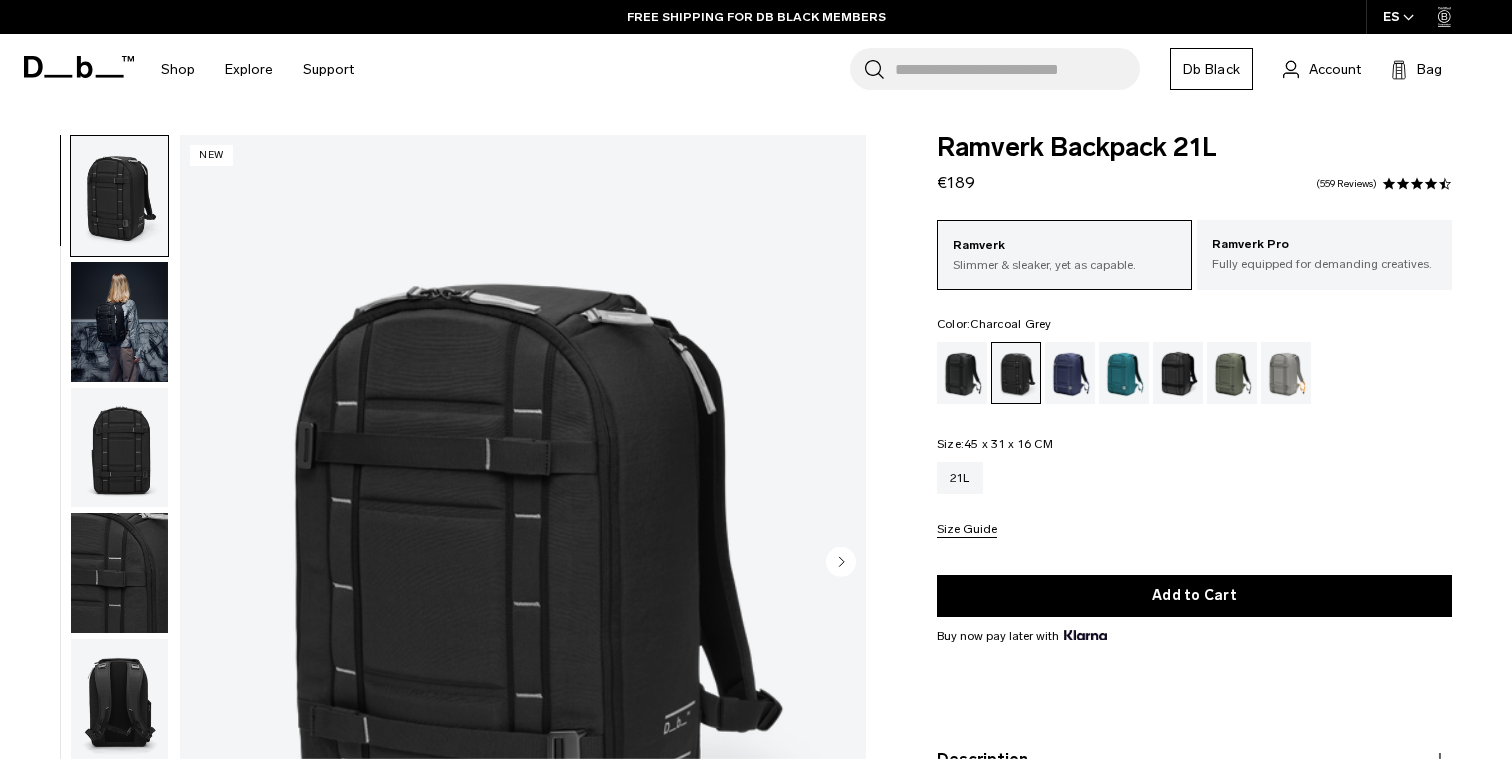 scroll, scrollTop: 0, scrollLeft: 0, axis: both 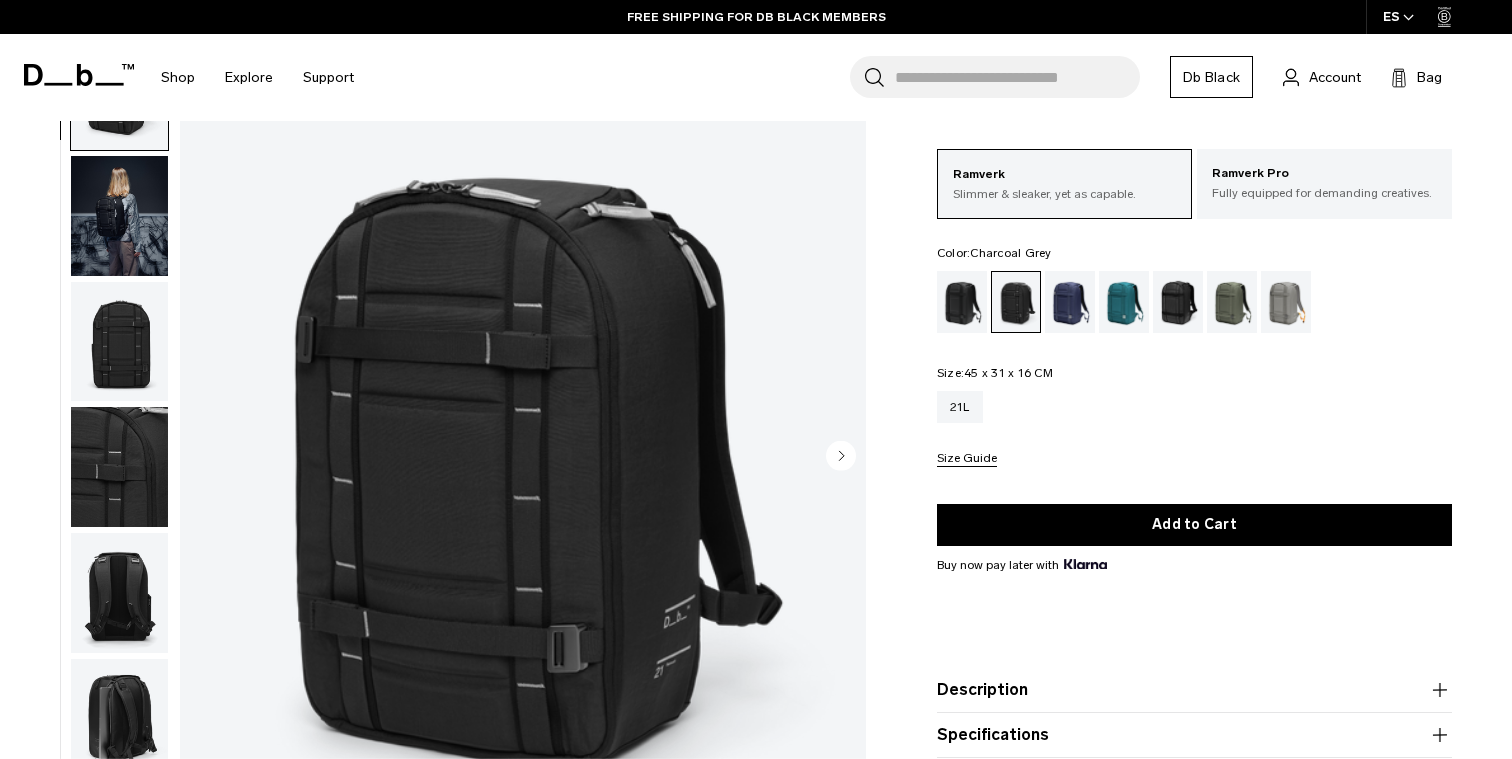 click 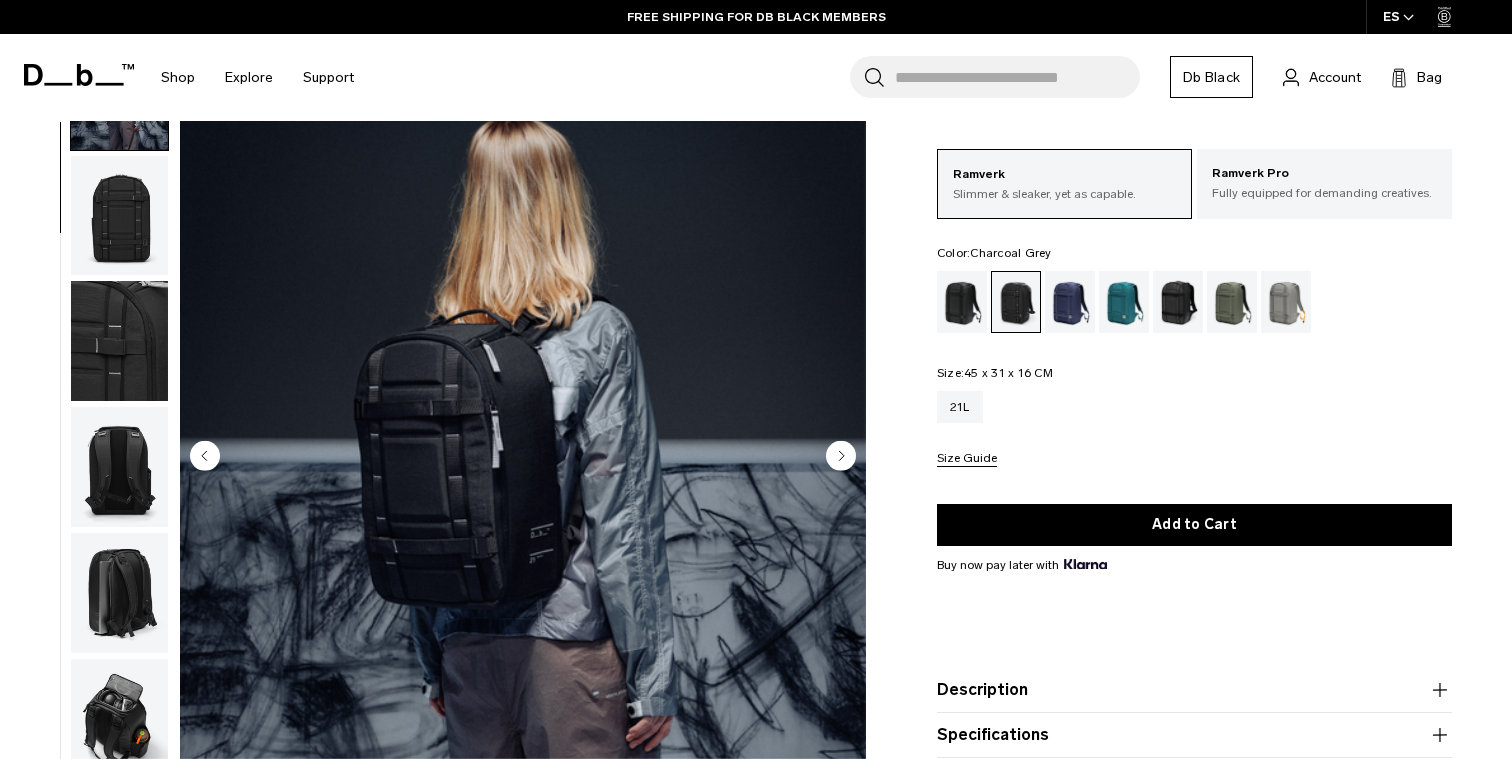 click 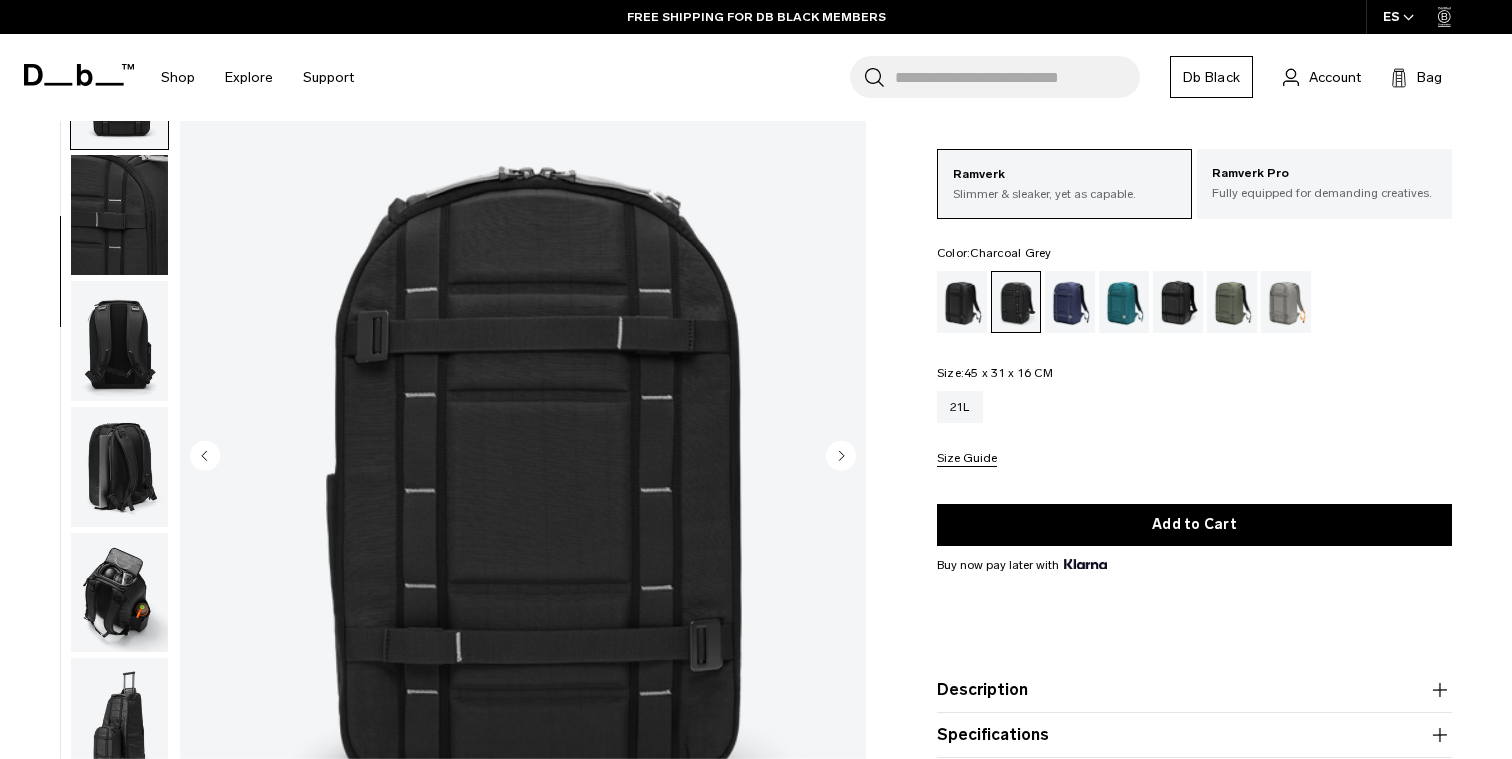 click 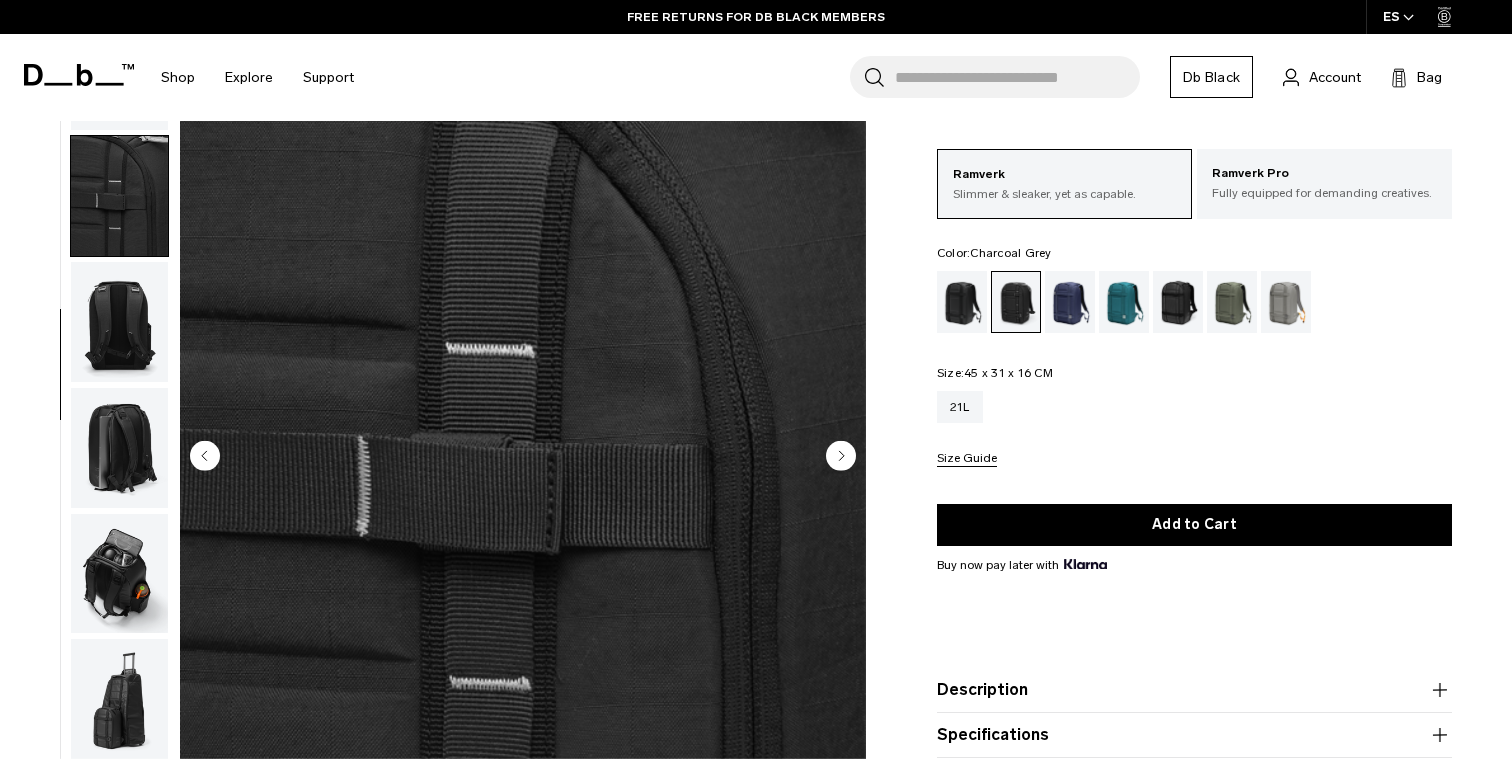 click 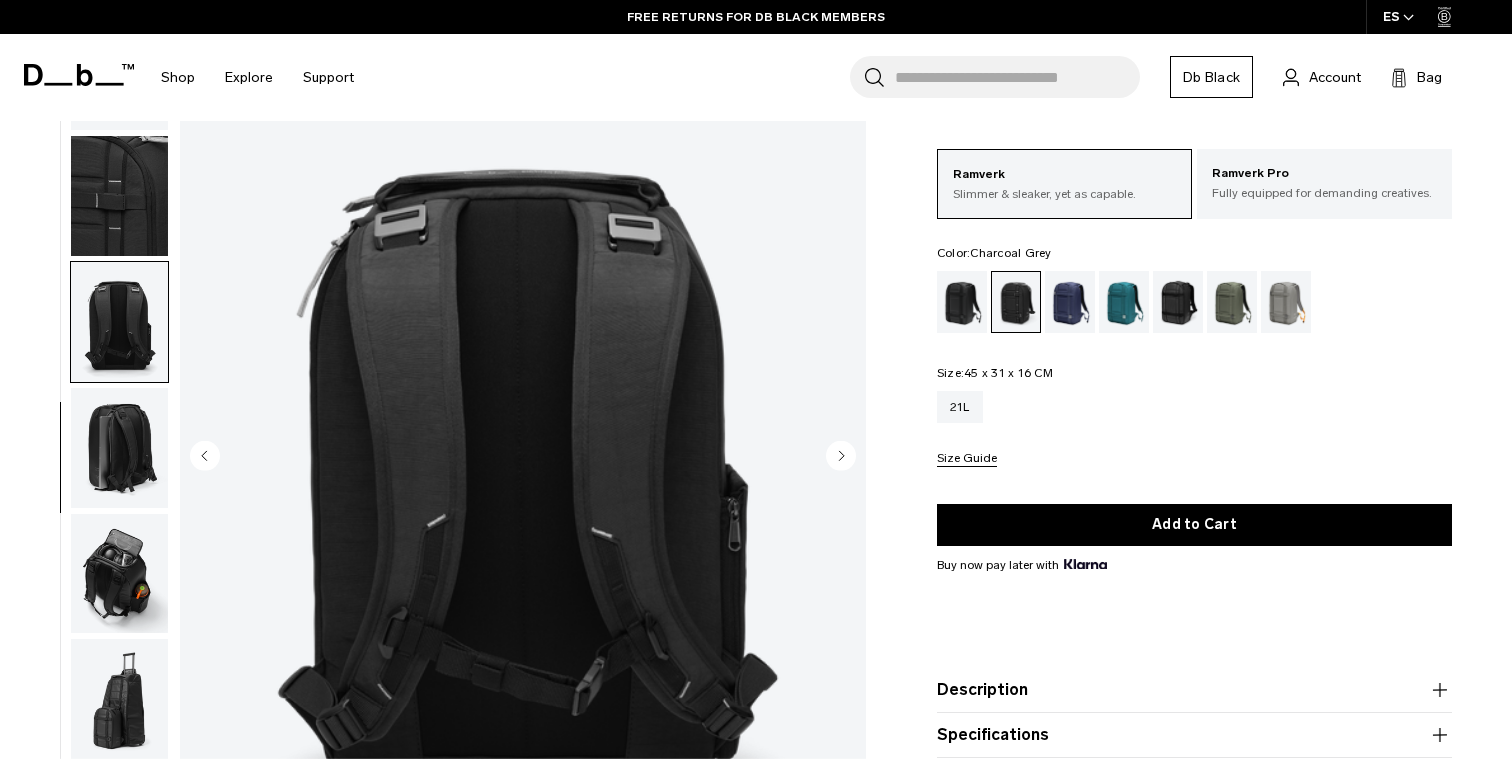 click 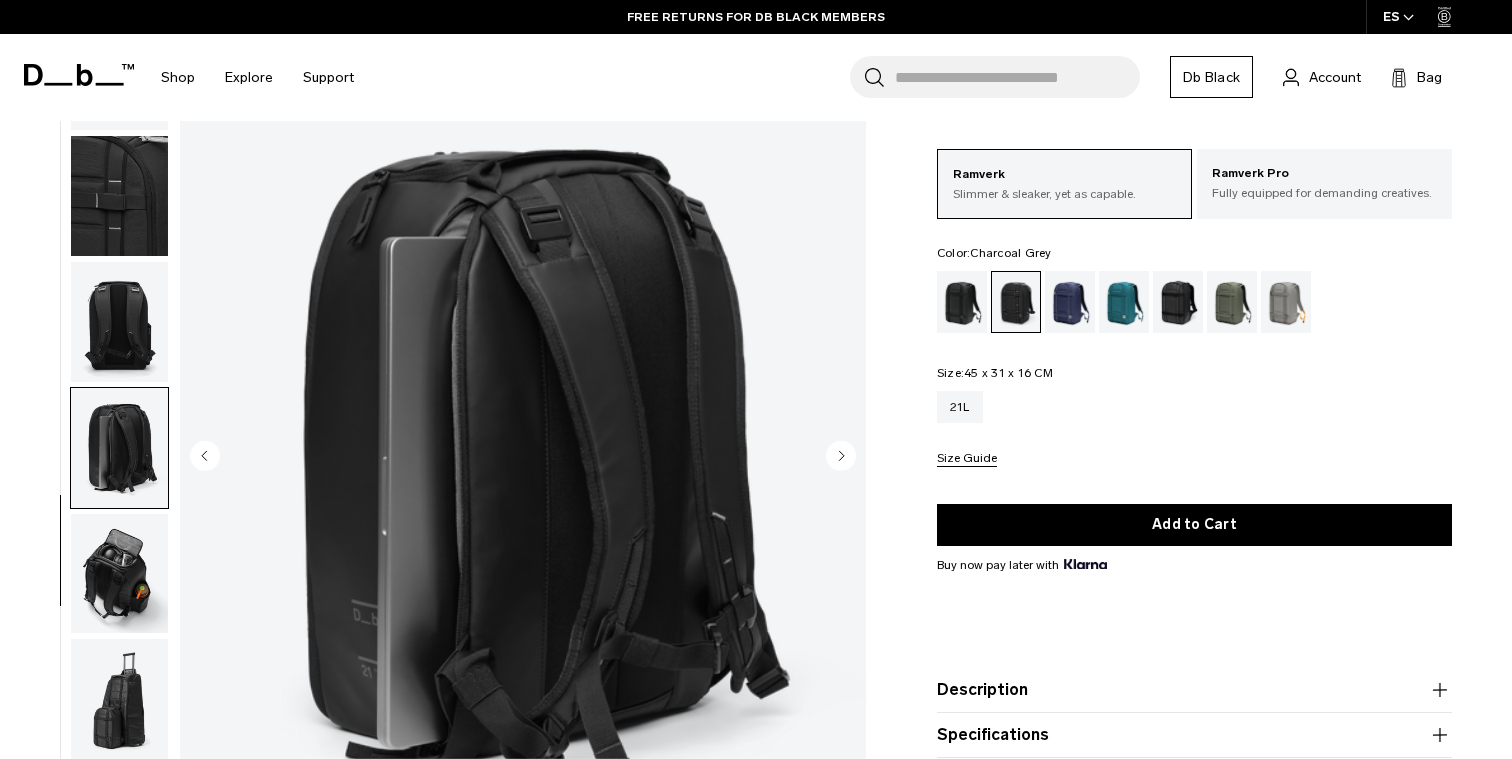 click 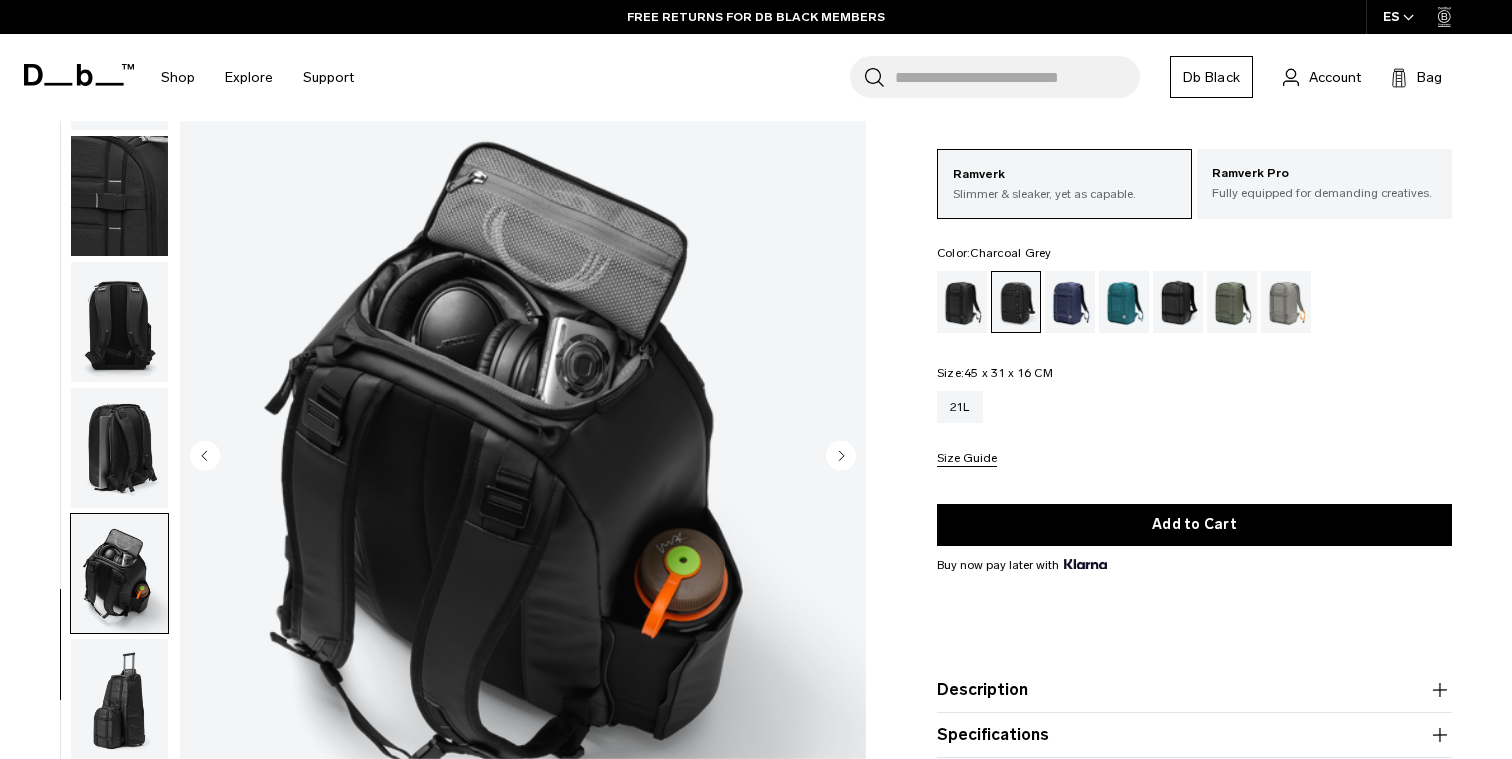 click 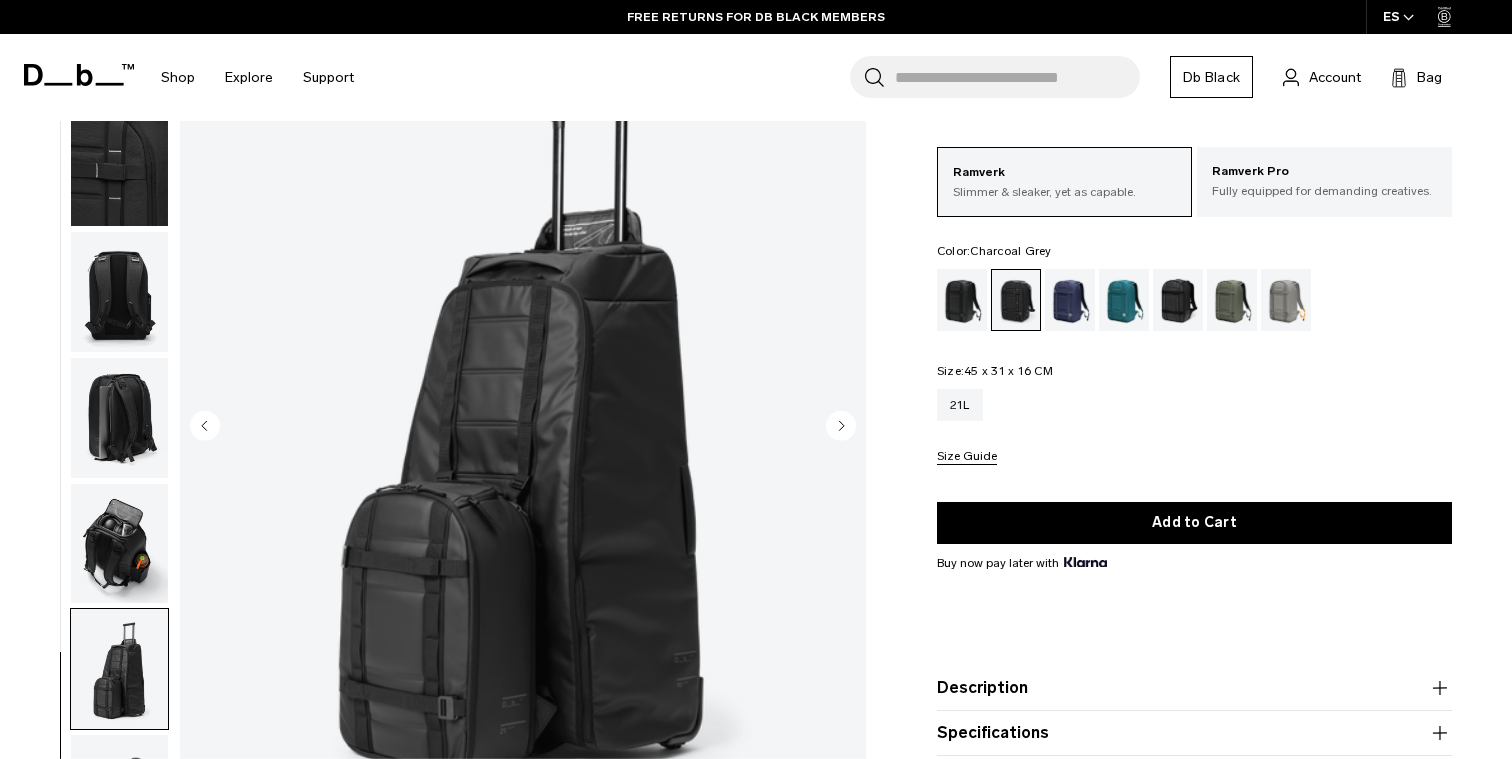 scroll, scrollTop: 131, scrollLeft: 0, axis: vertical 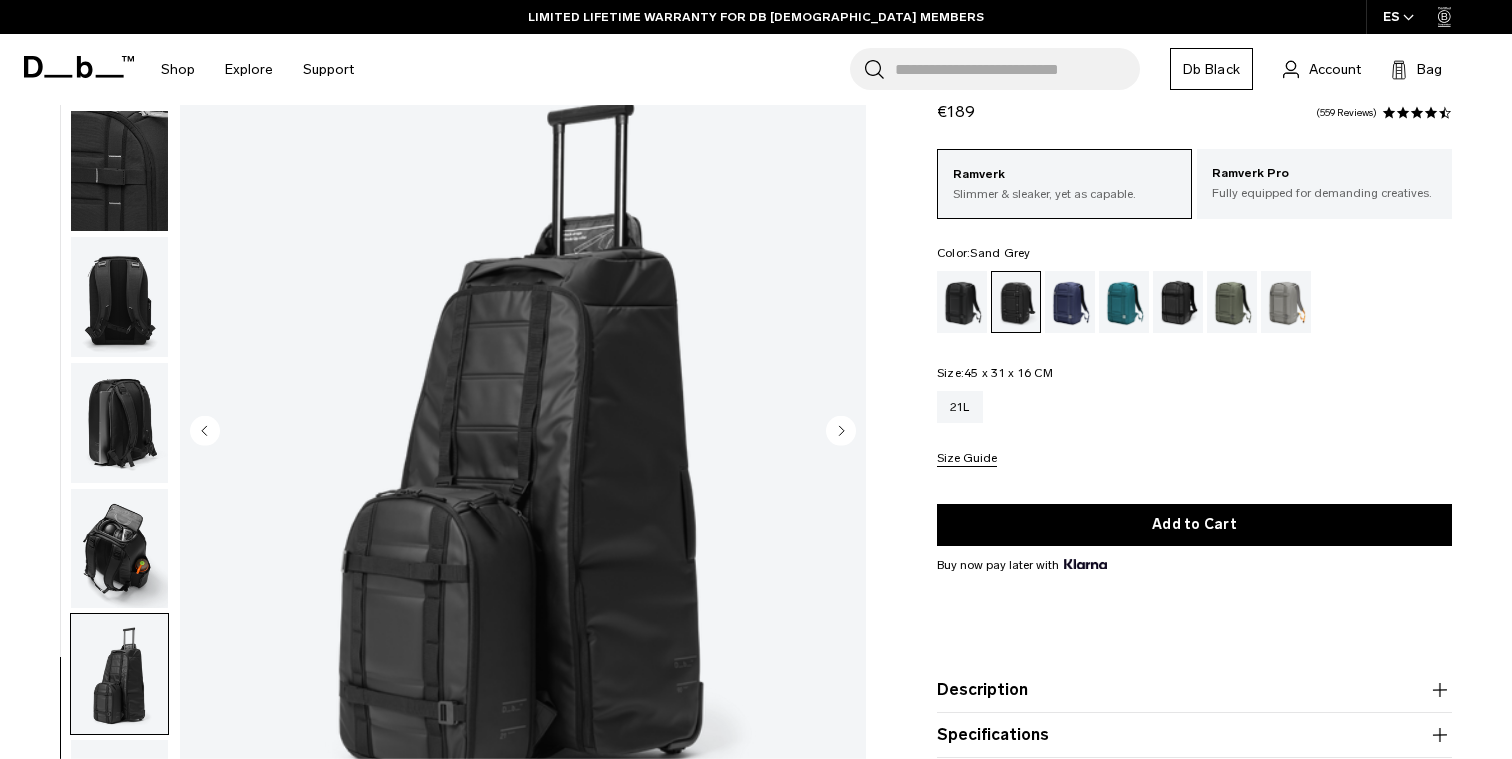 click at bounding box center [1286, 302] 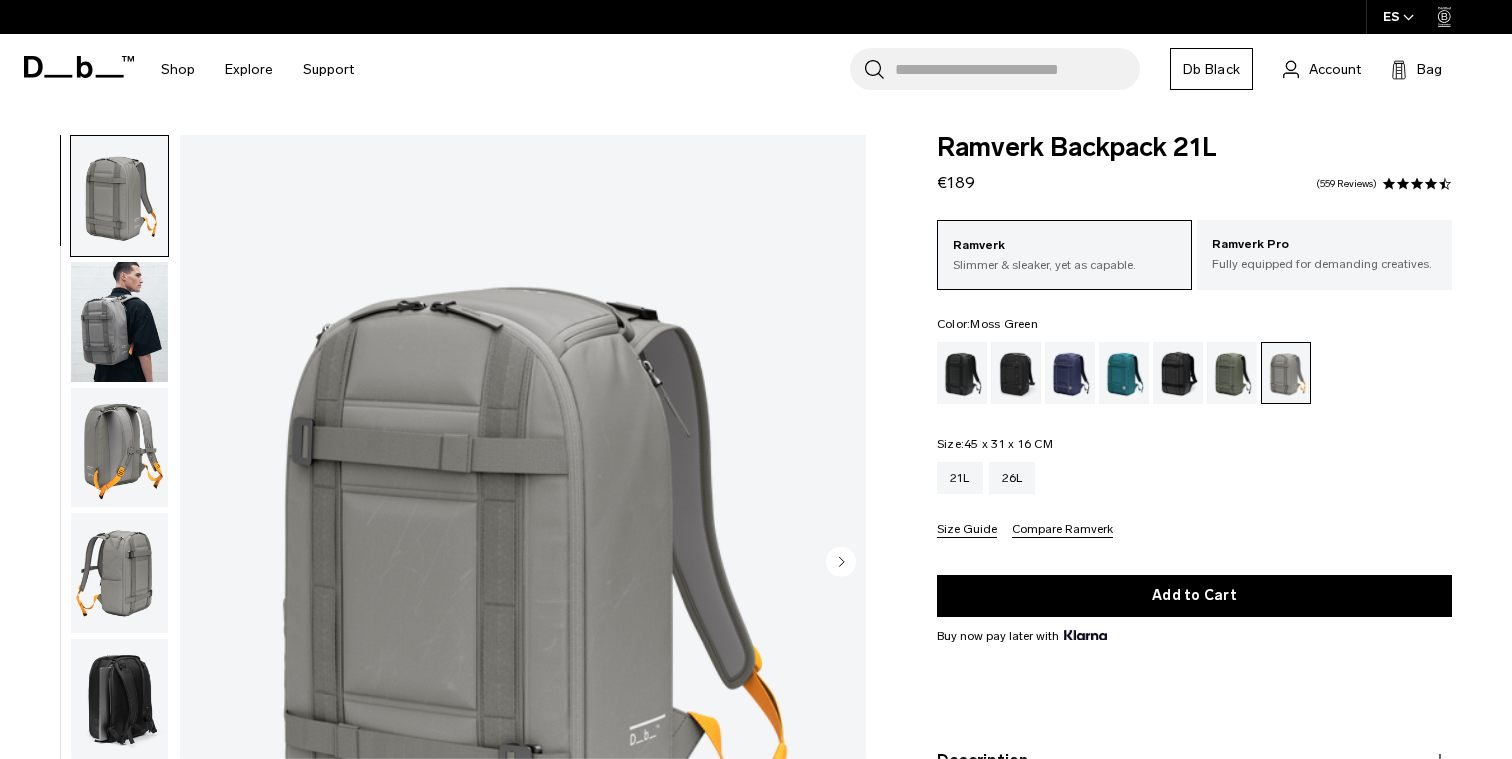 scroll, scrollTop: 0, scrollLeft: 0, axis: both 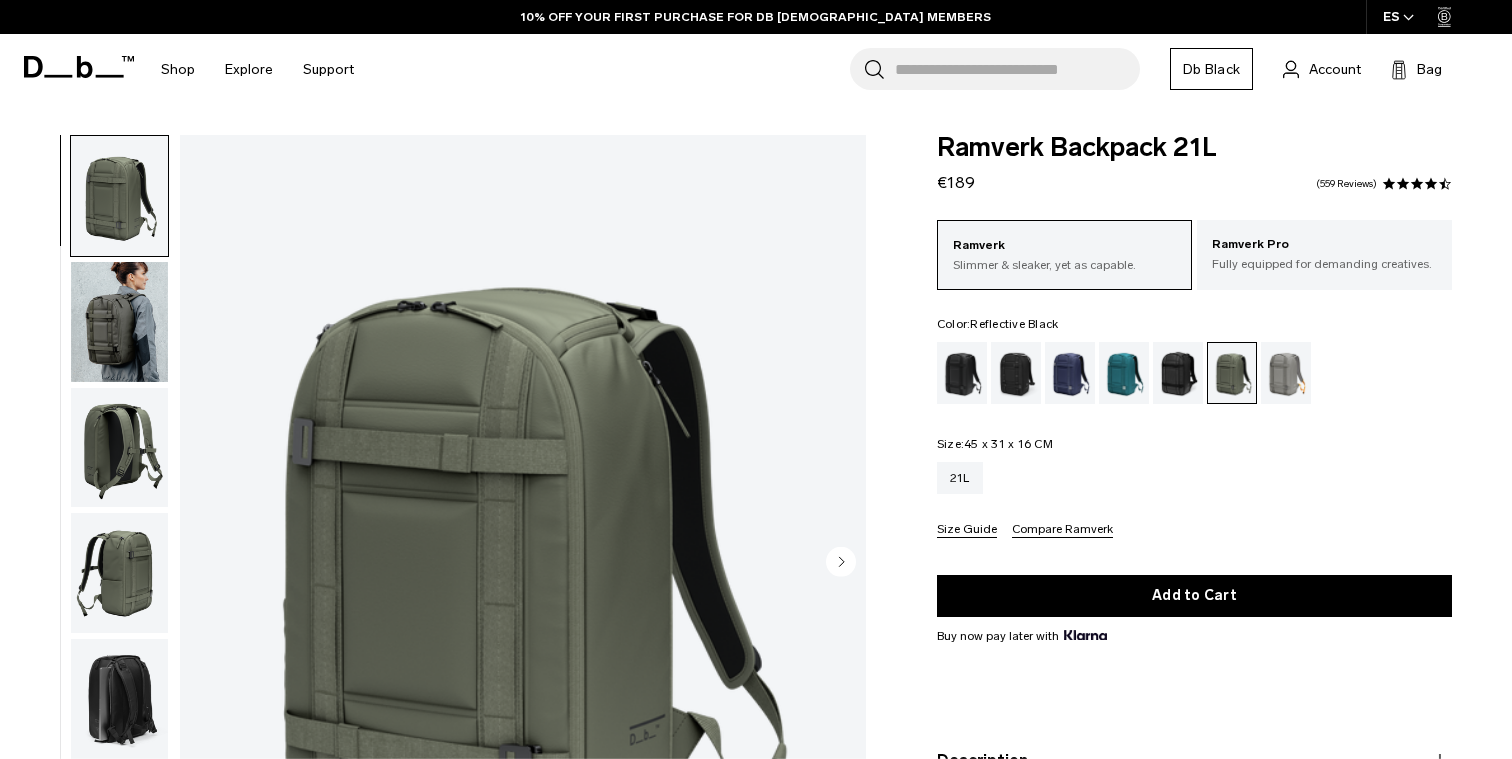 click at bounding box center (1178, 373) 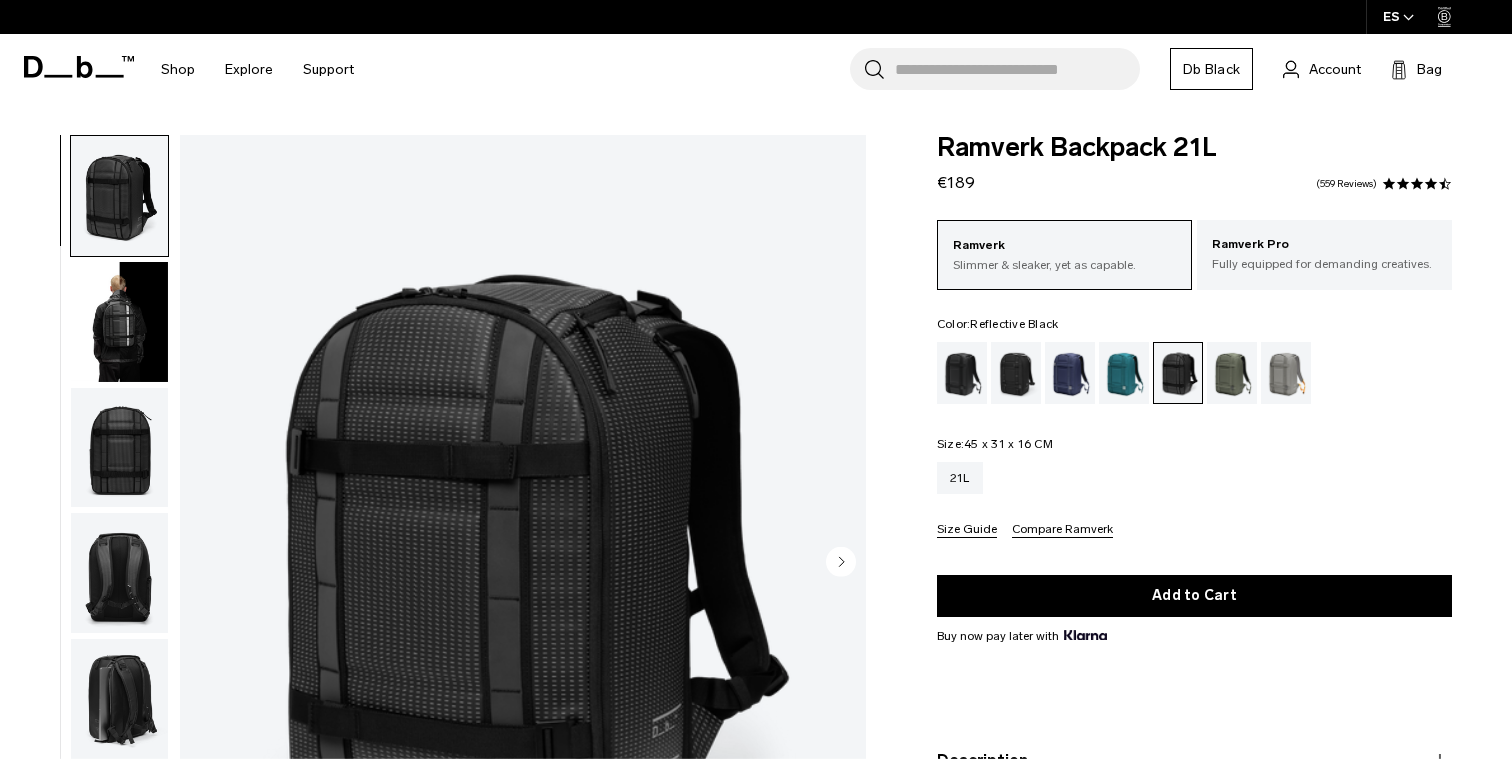 scroll, scrollTop: 0, scrollLeft: 0, axis: both 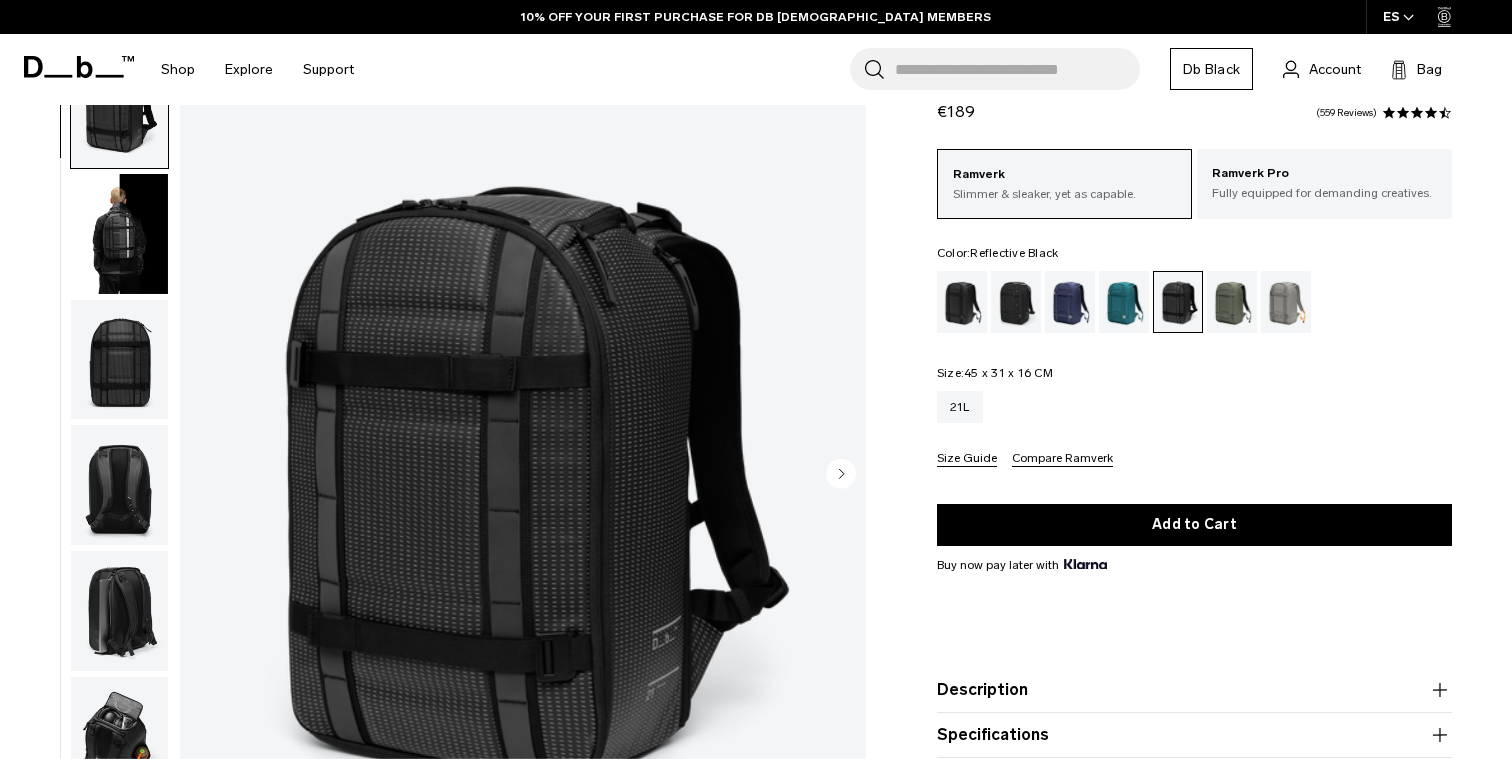 click 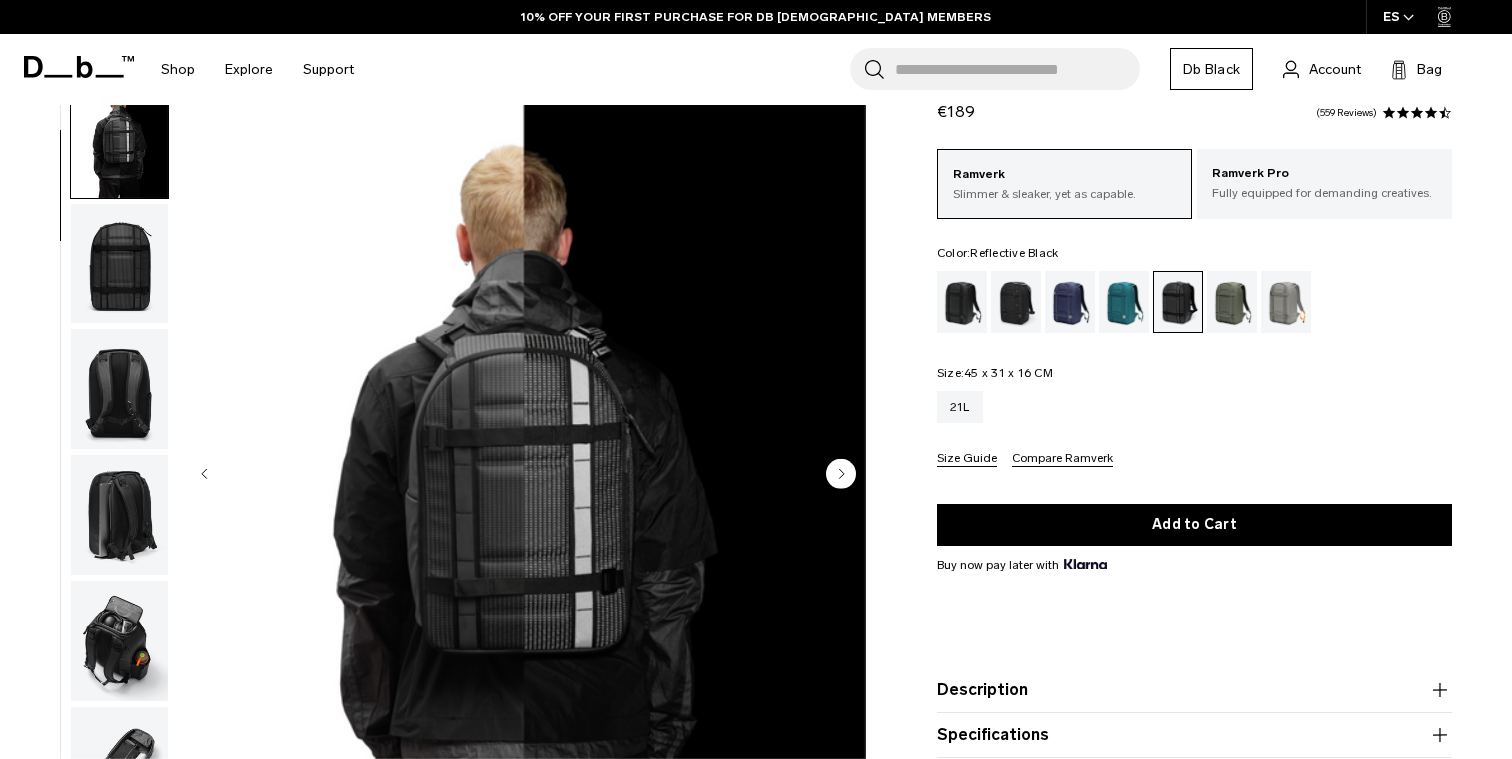 scroll, scrollTop: 126, scrollLeft: 0, axis: vertical 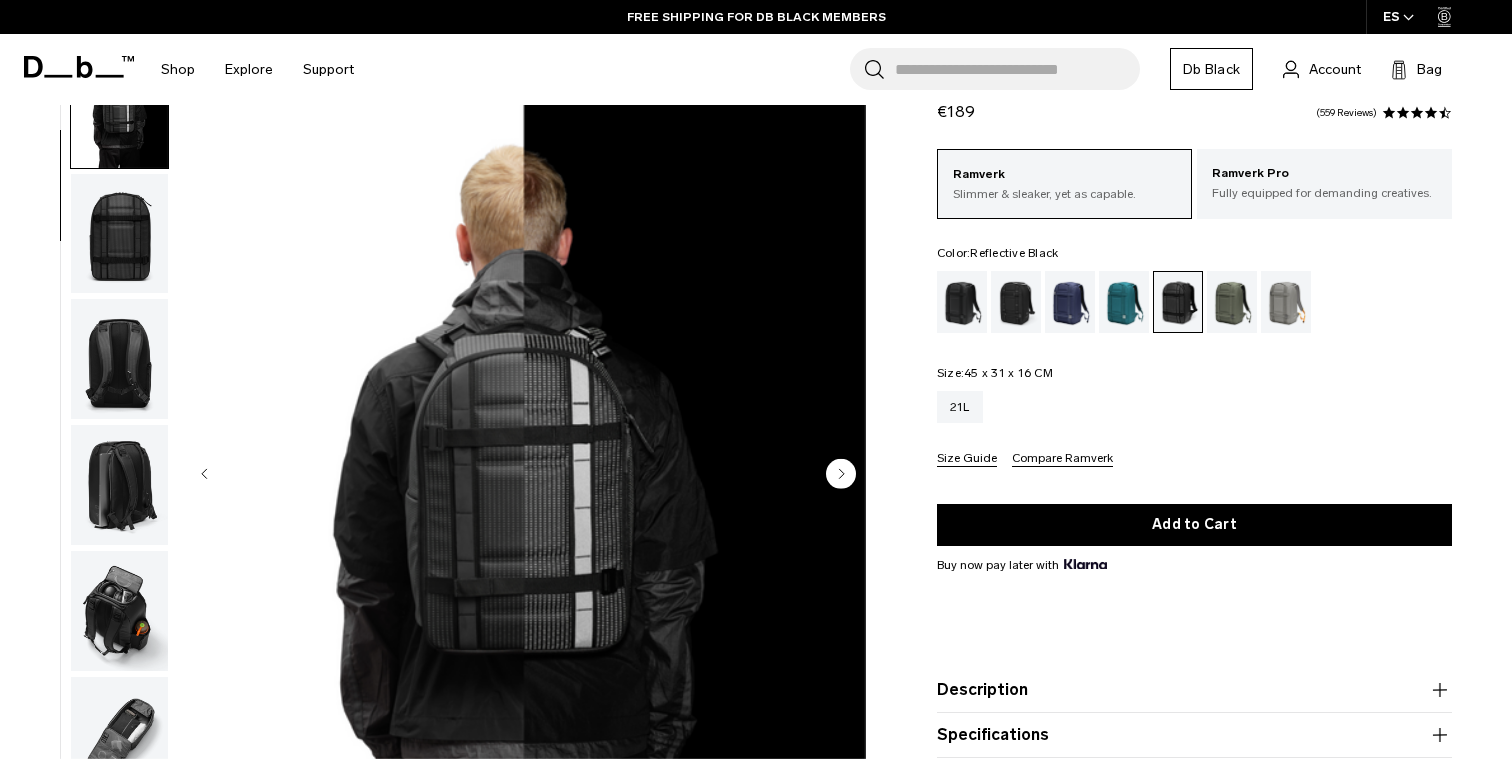 click 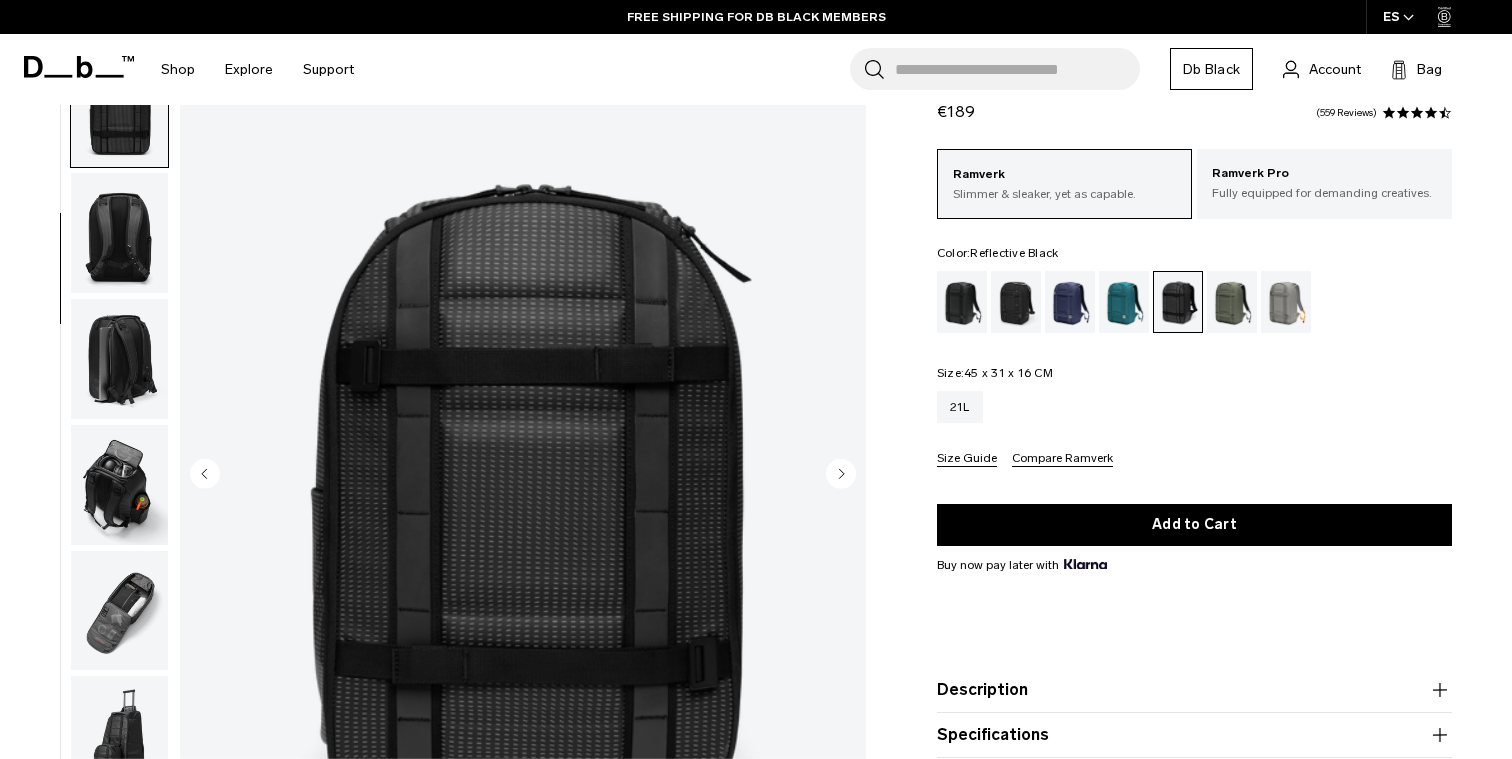 click 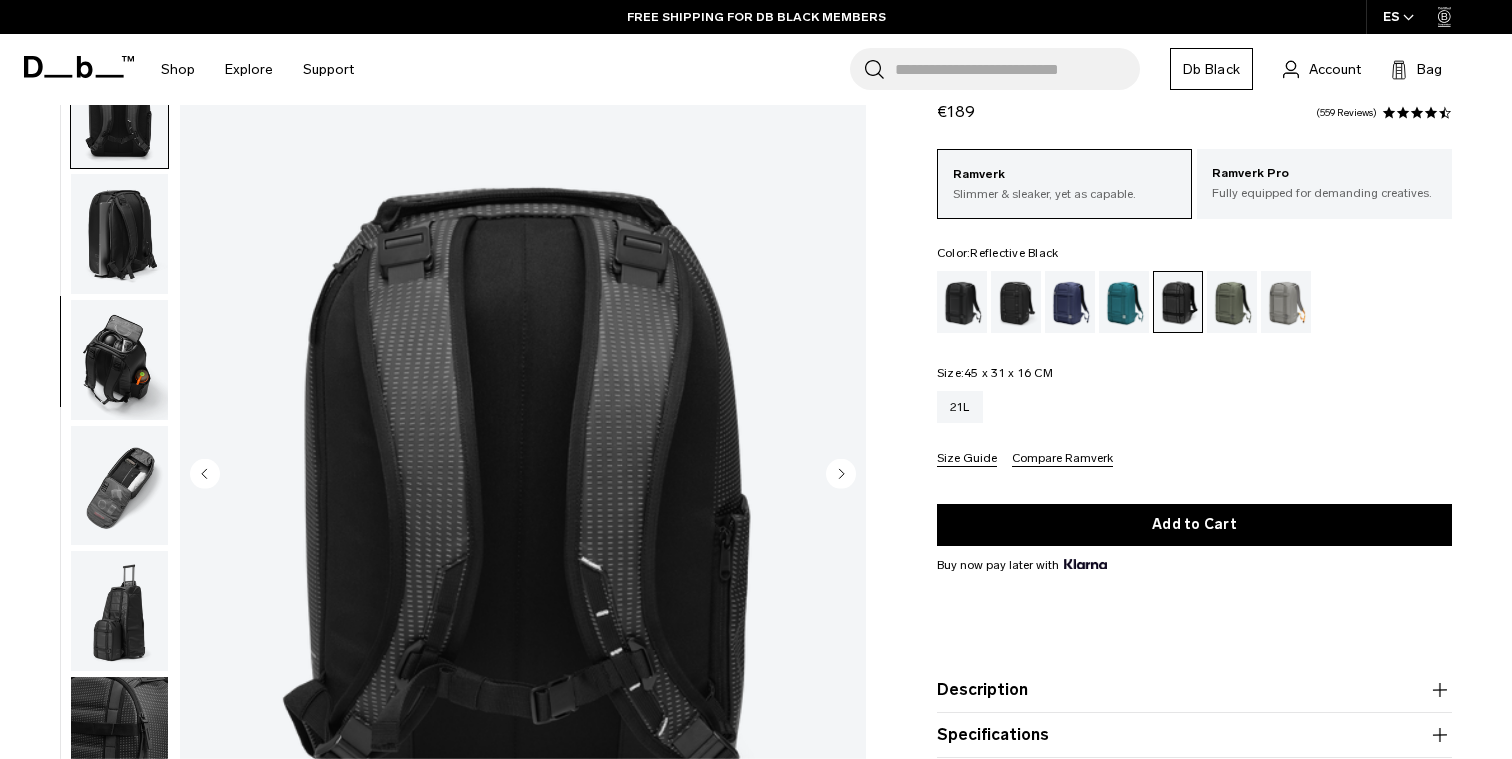 click 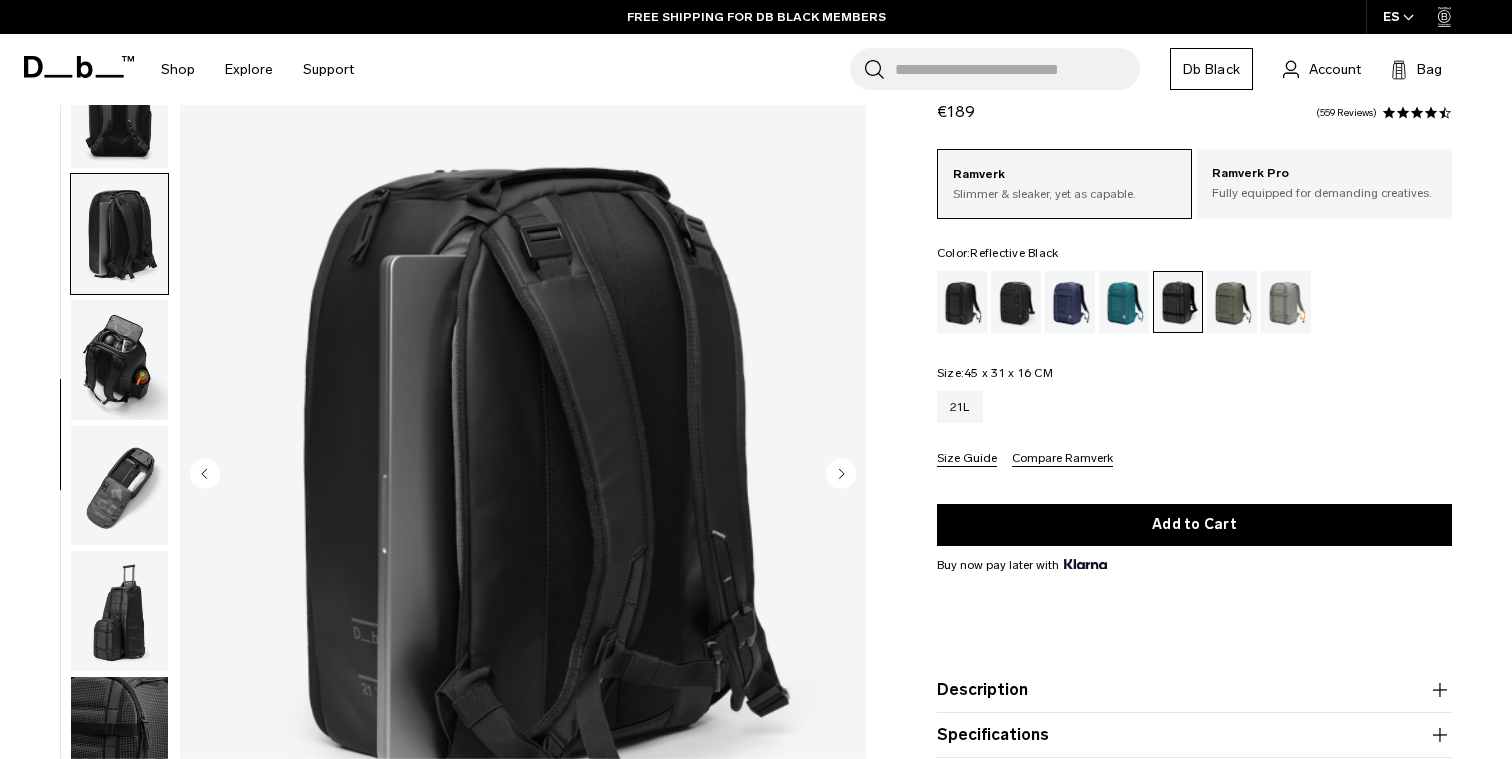 scroll, scrollTop: 397, scrollLeft: 0, axis: vertical 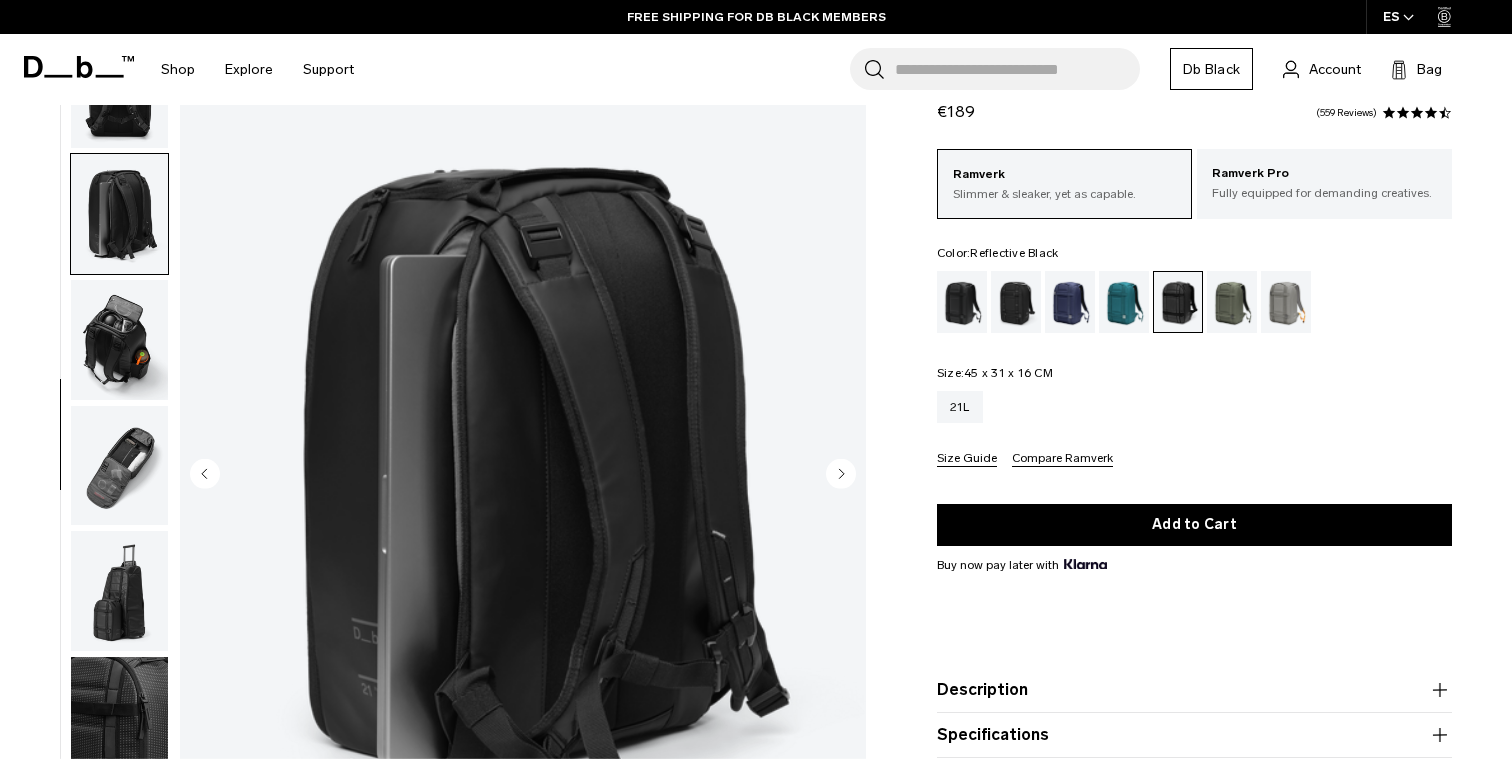 click 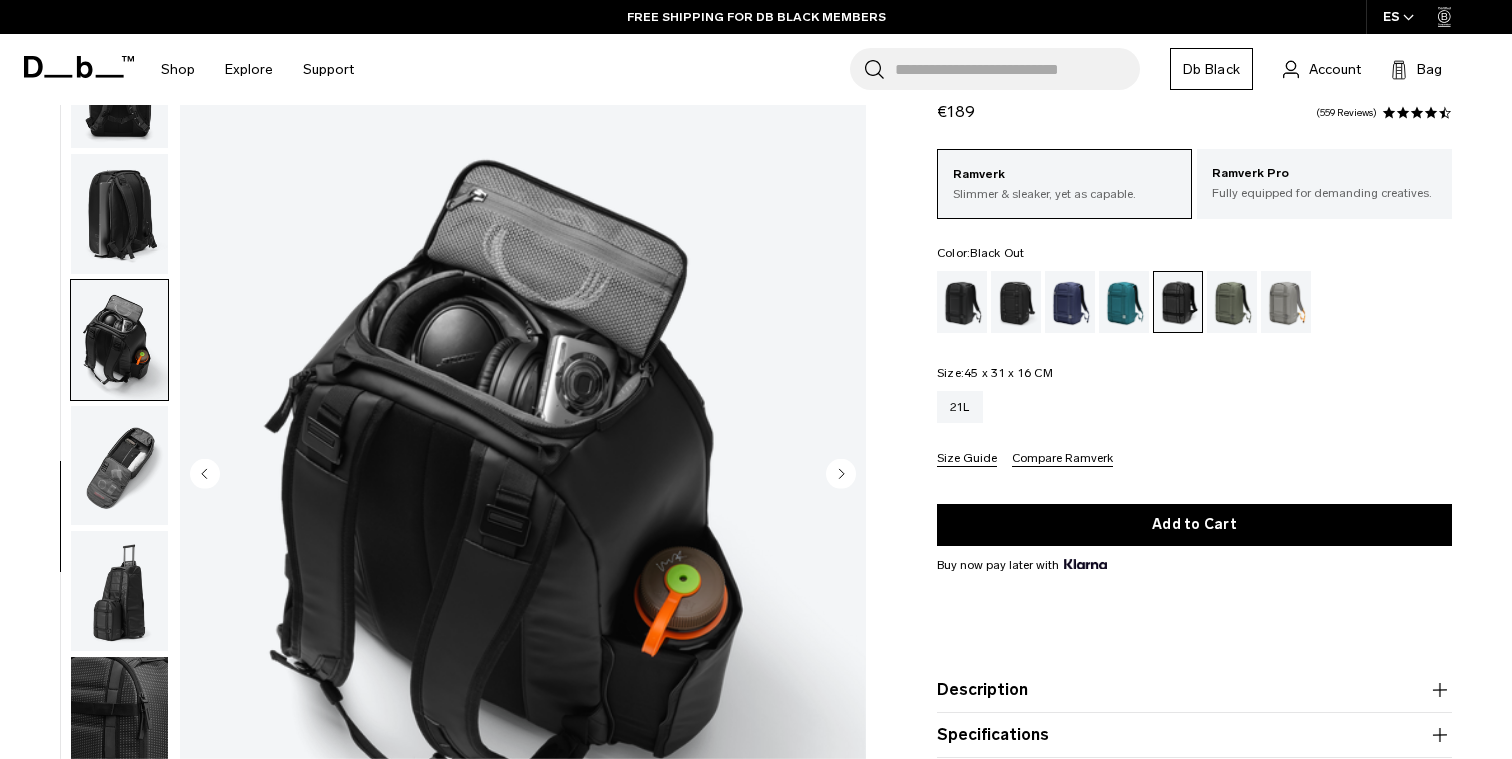 click at bounding box center (962, 302) 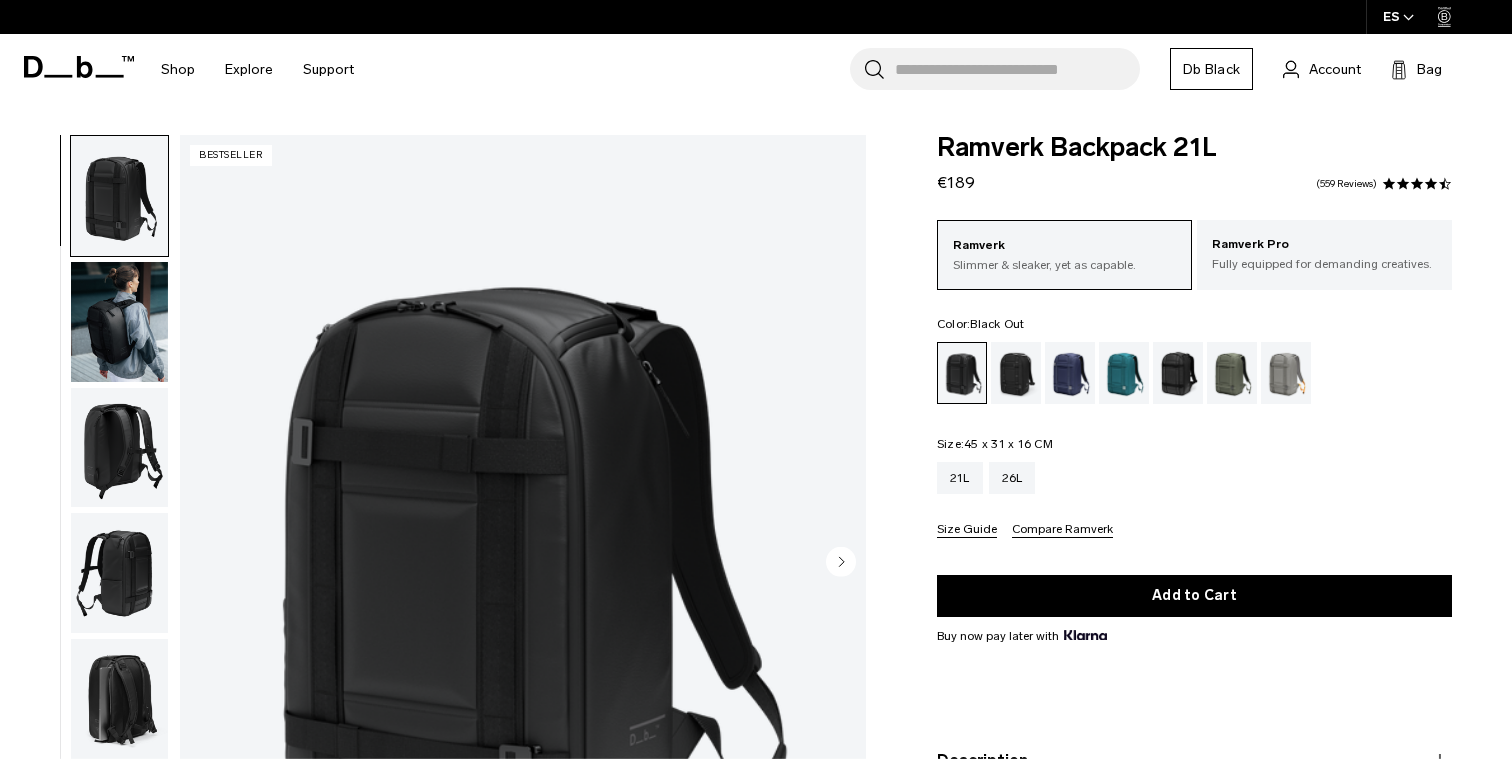 scroll, scrollTop: 0, scrollLeft: 0, axis: both 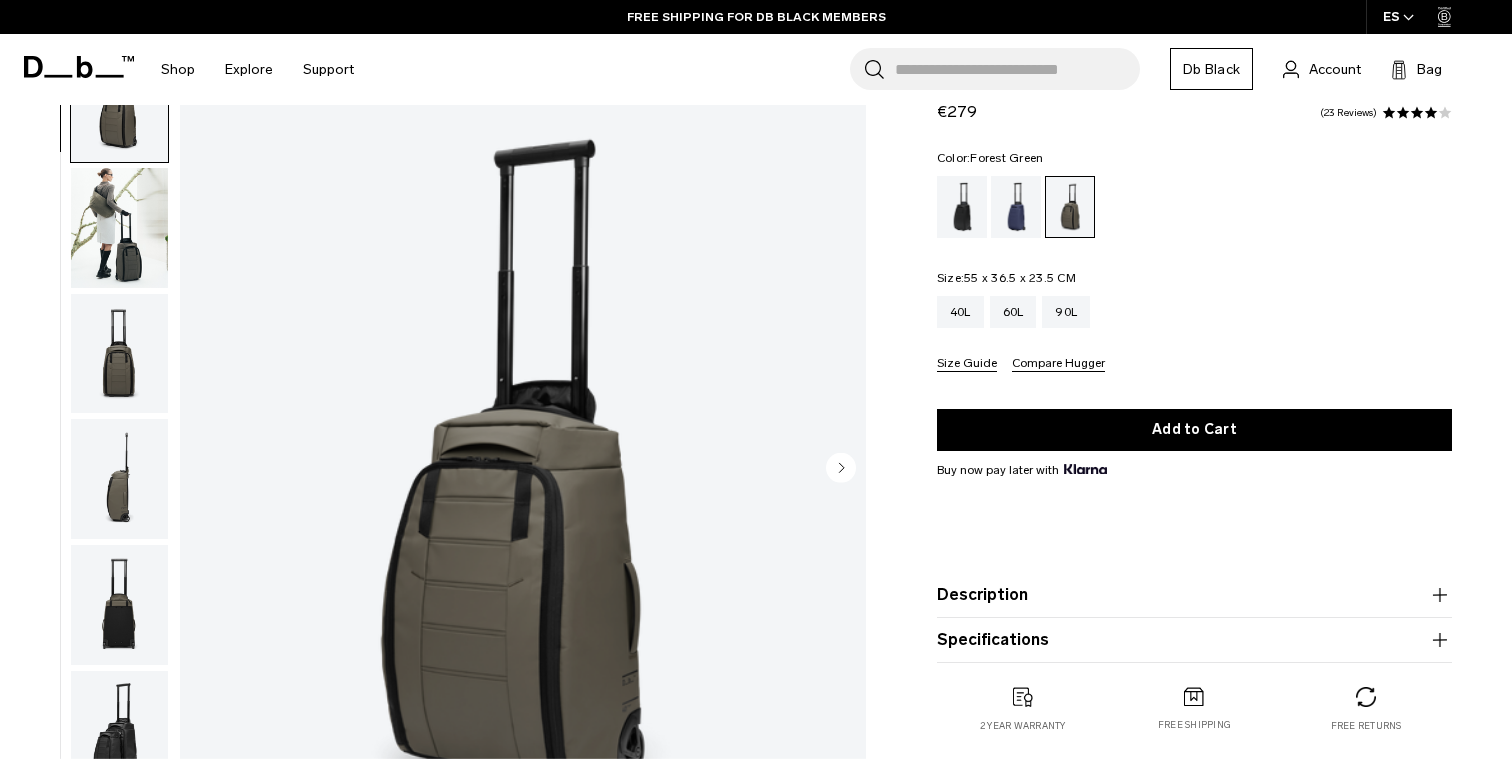click 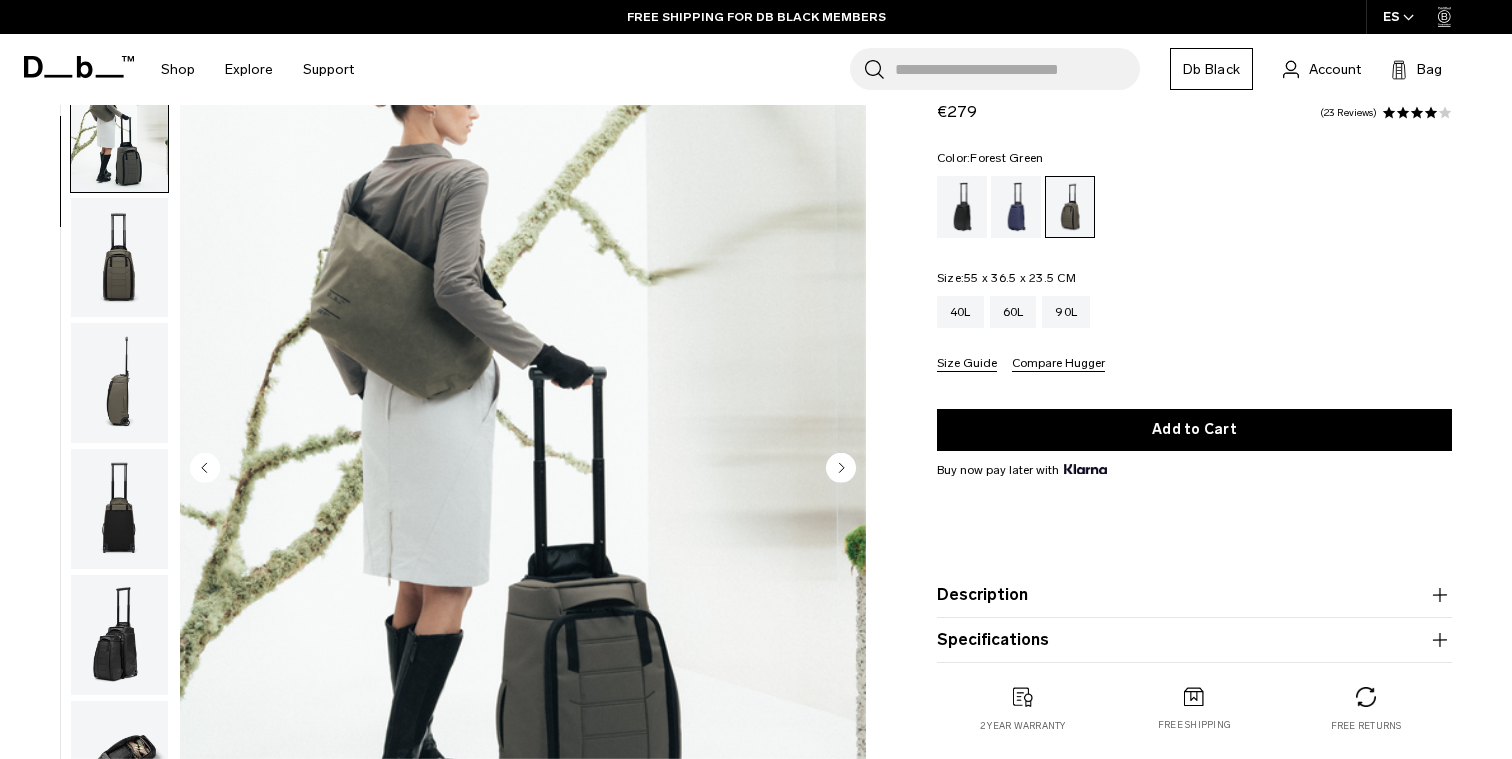 scroll, scrollTop: 126, scrollLeft: 0, axis: vertical 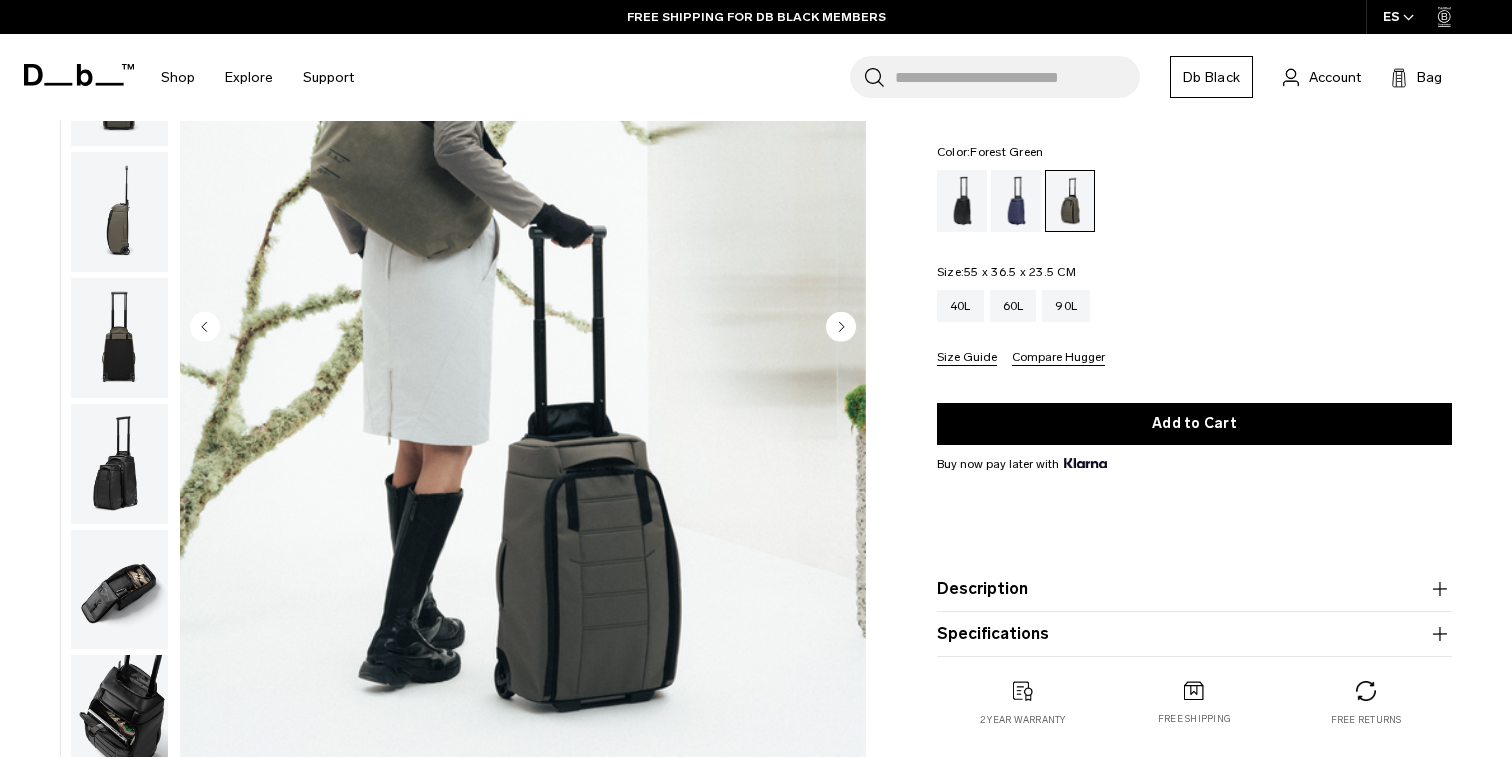 click 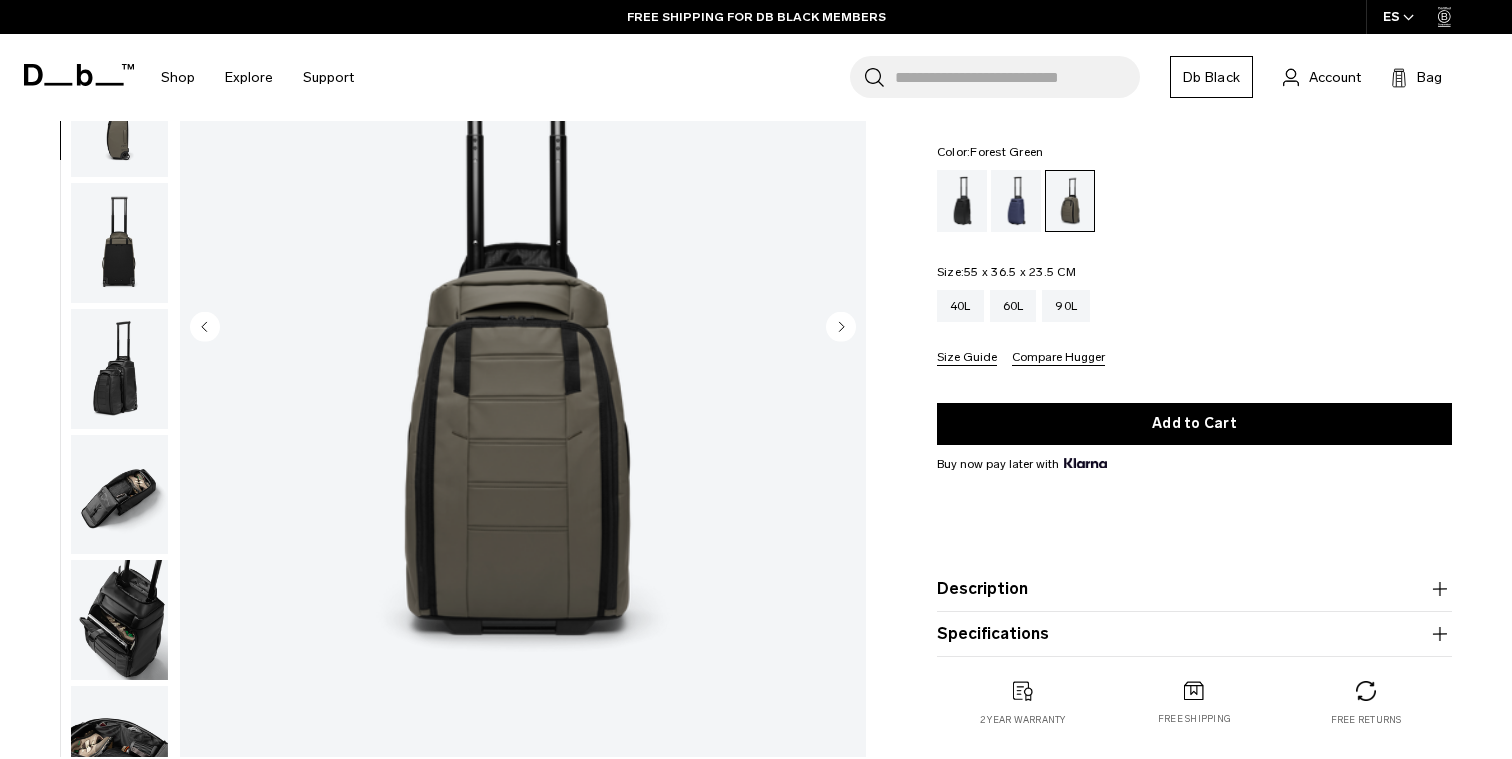 scroll, scrollTop: 252, scrollLeft: 0, axis: vertical 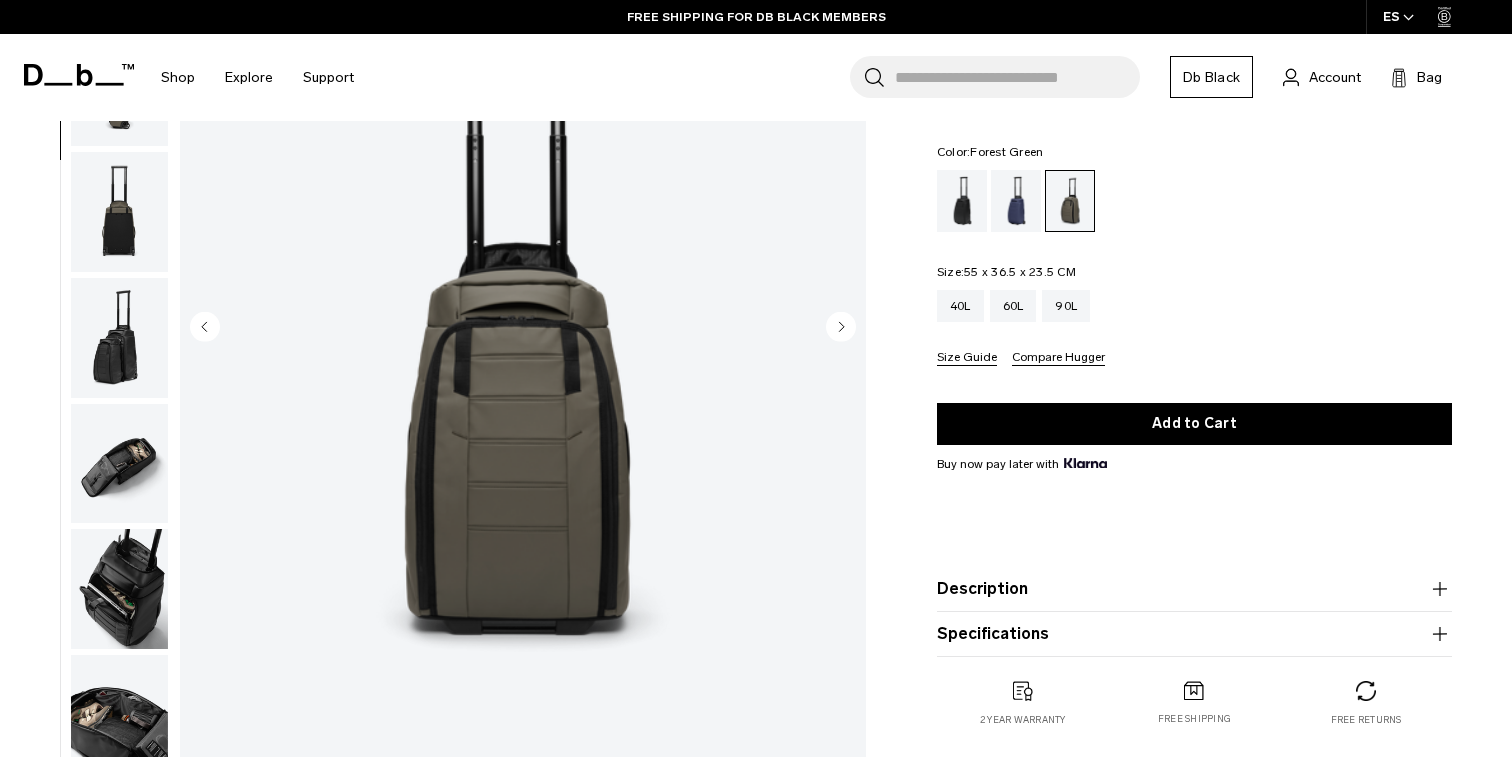 click 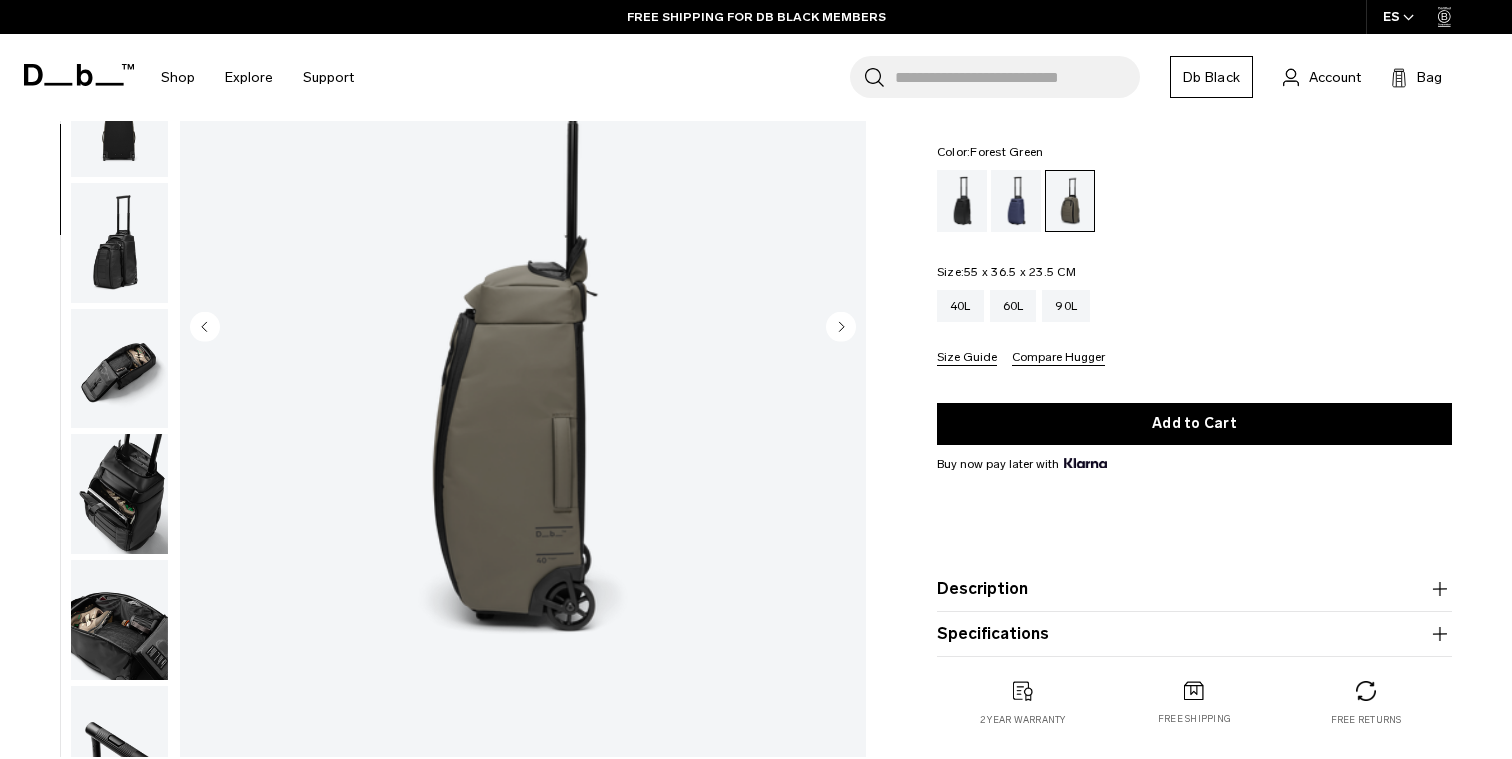 scroll, scrollTop: 377, scrollLeft: 0, axis: vertical 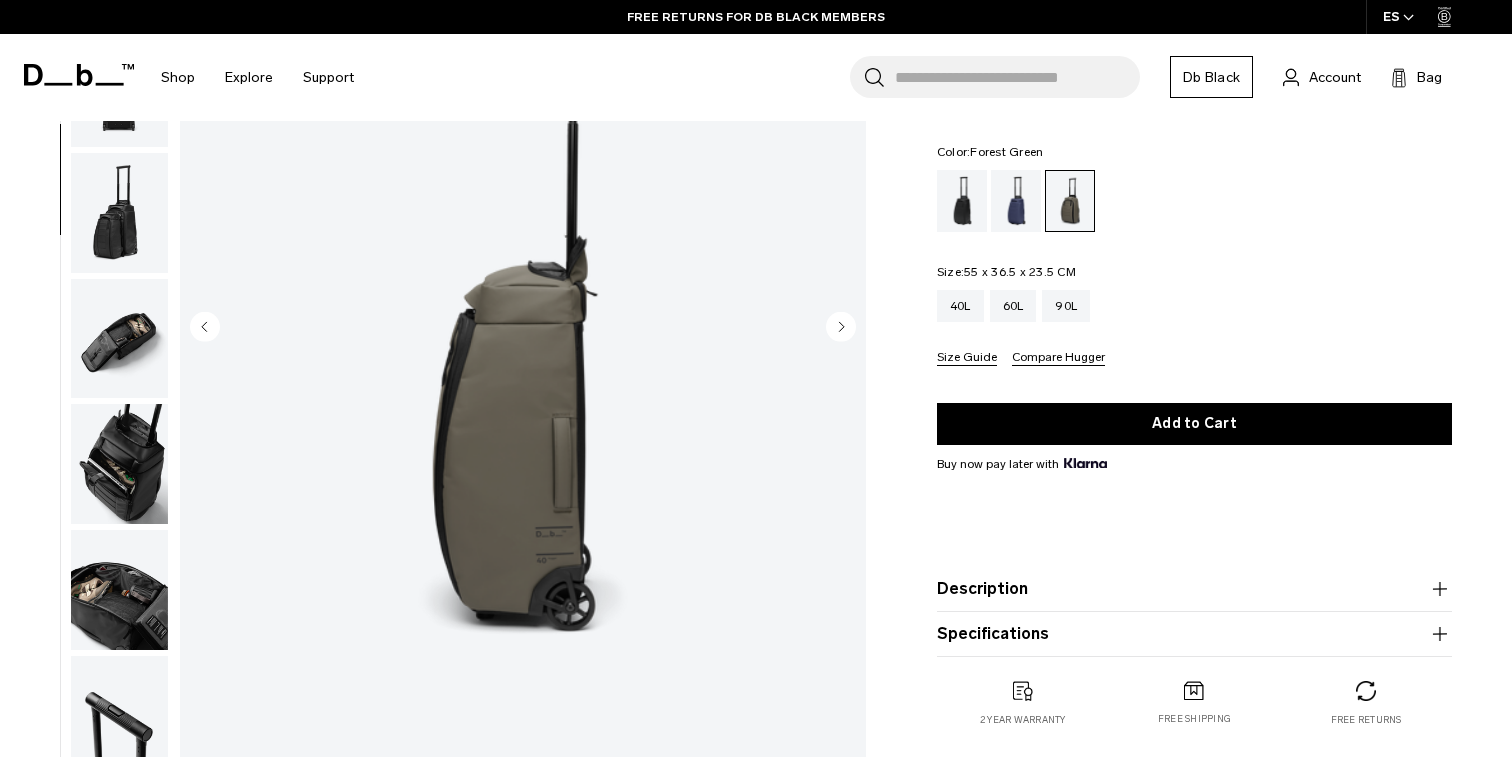click 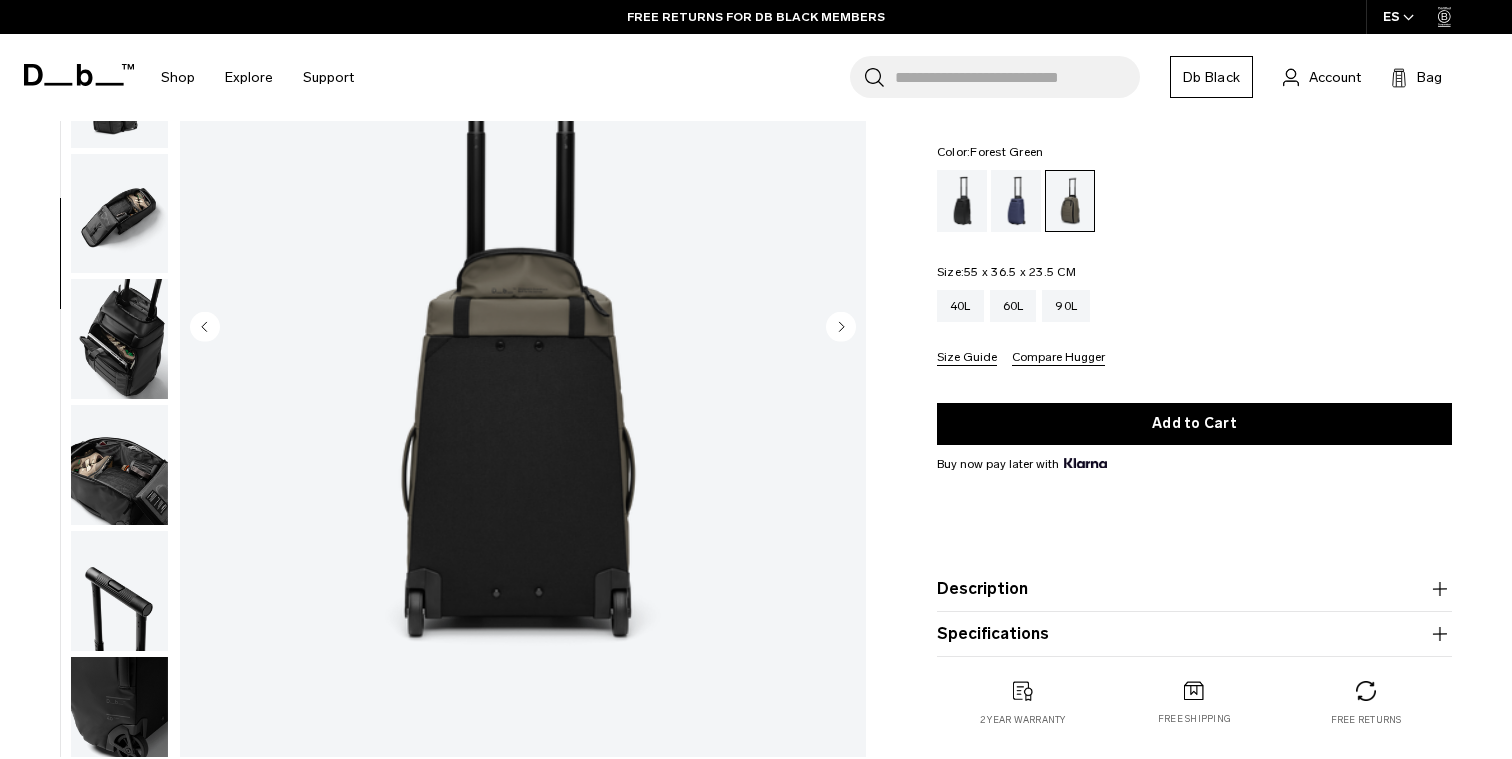 scroll, scrollTop: 503, scrollLeft: 0, axis: vertical 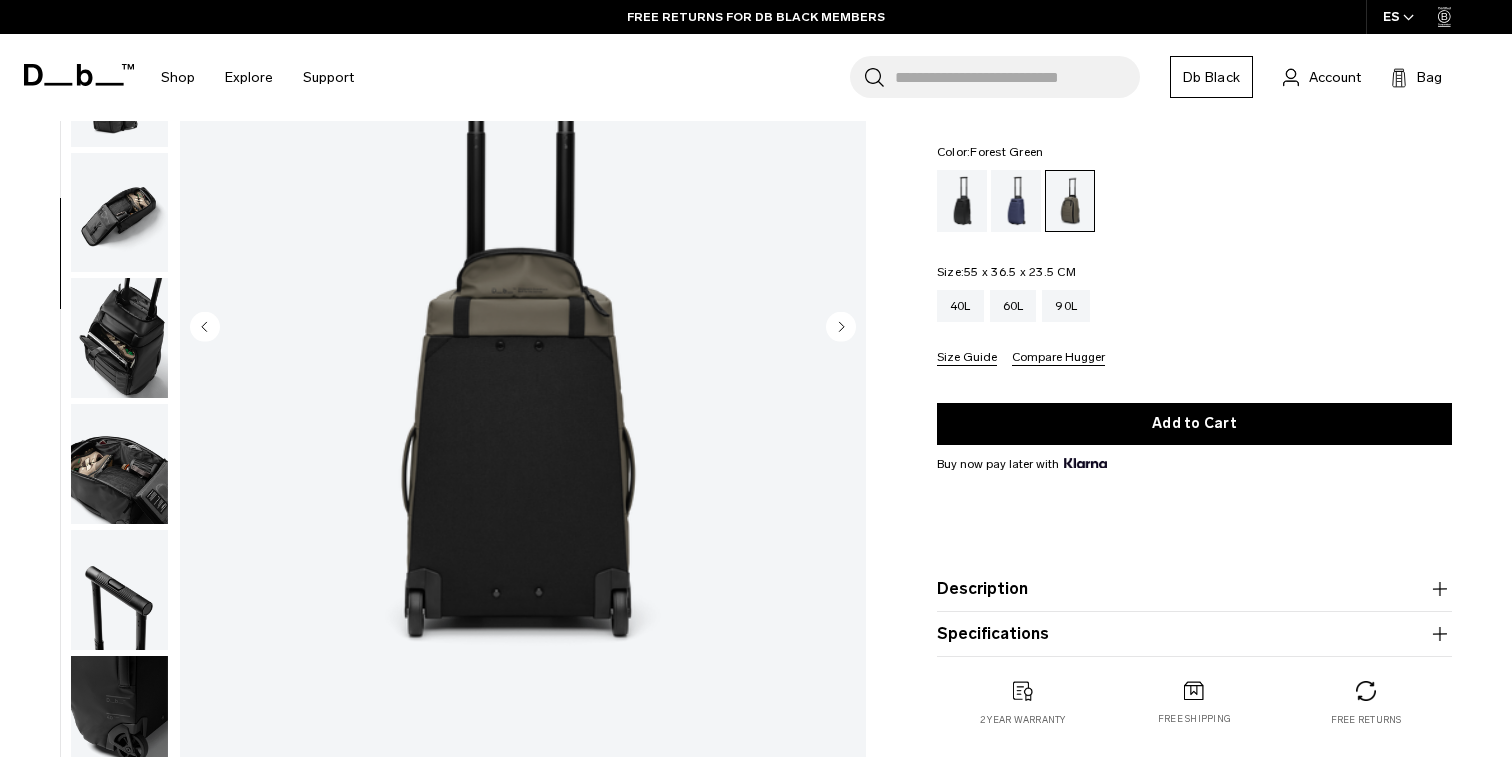 click 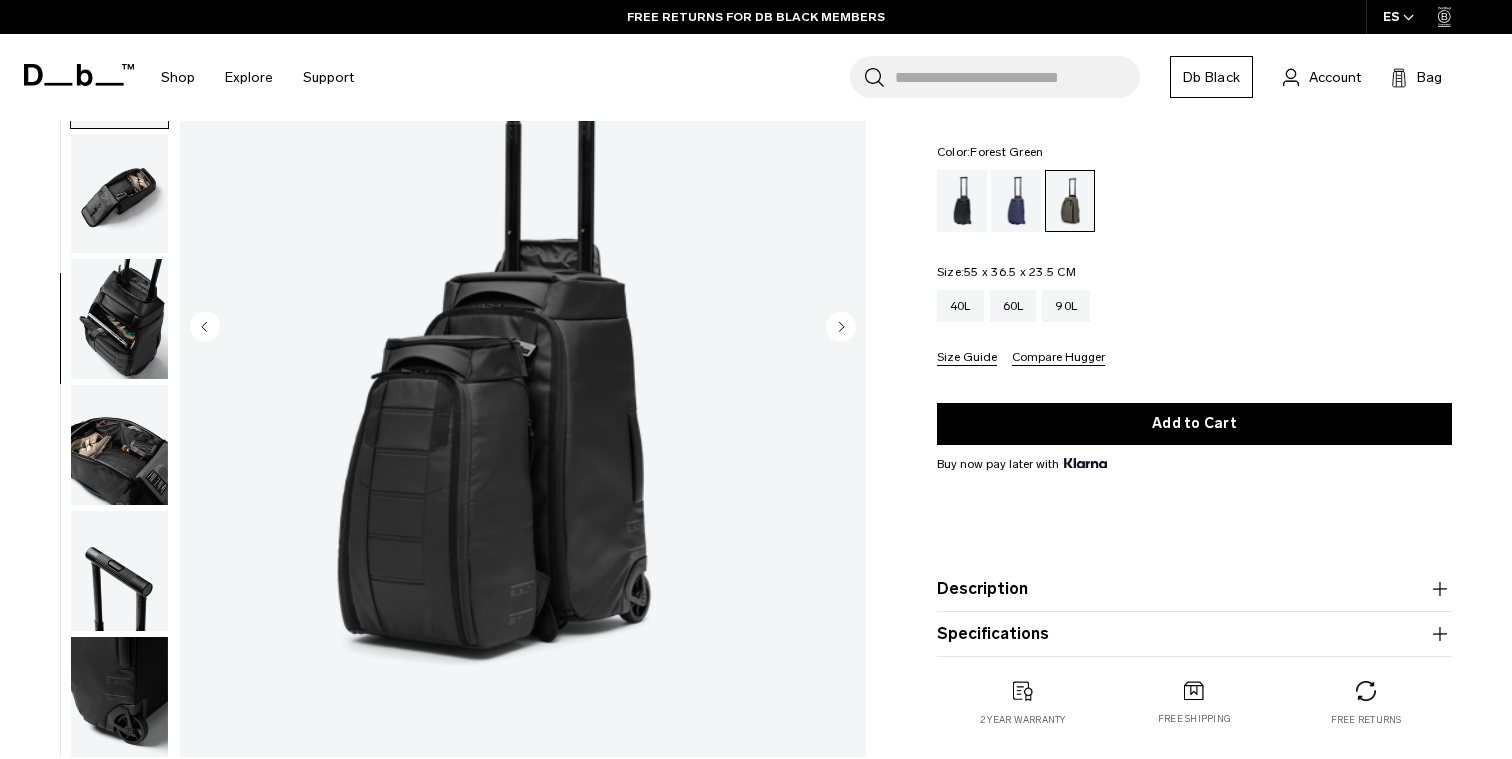 scroll, scrollTop: 522, scrollLeft: 0, axis: vertical 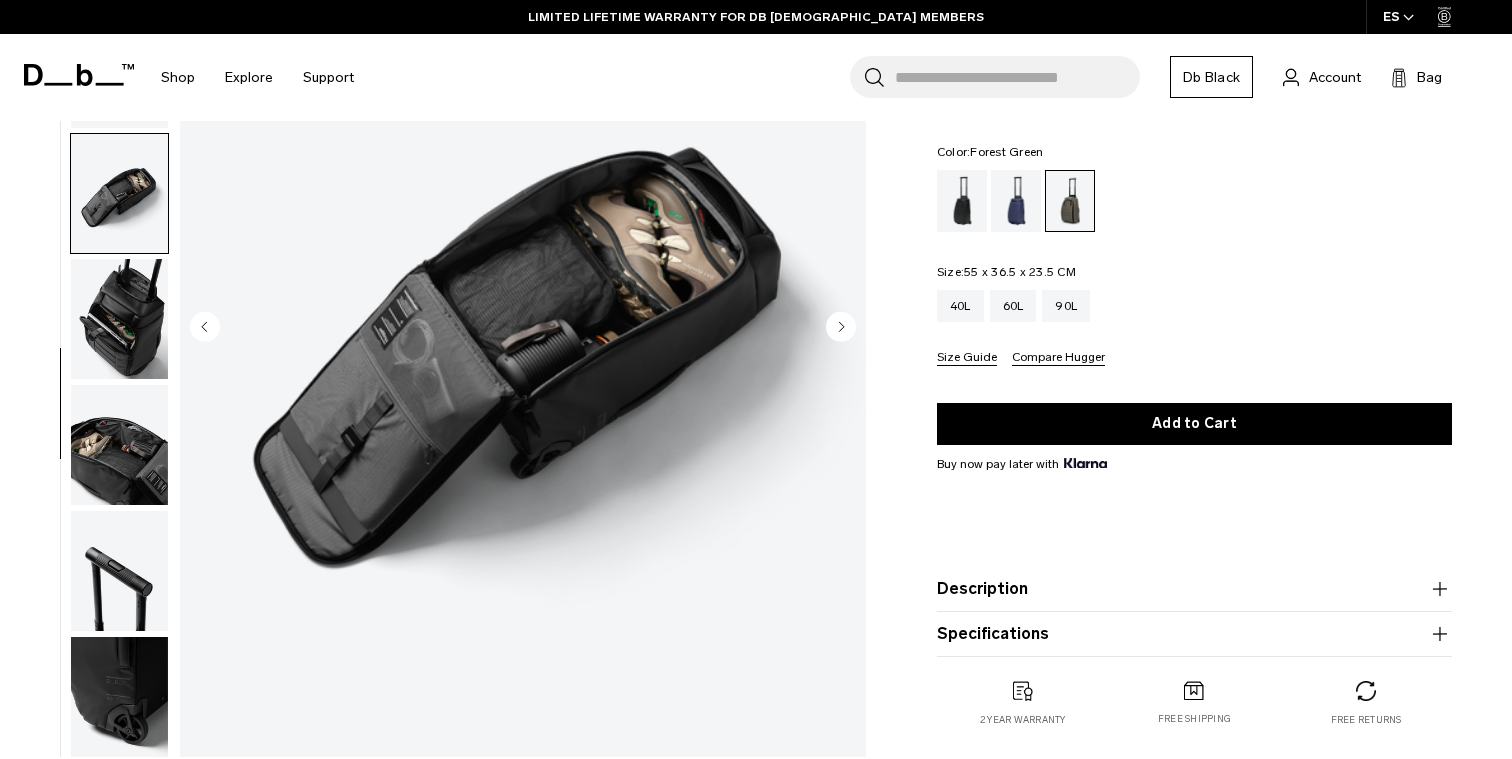 click 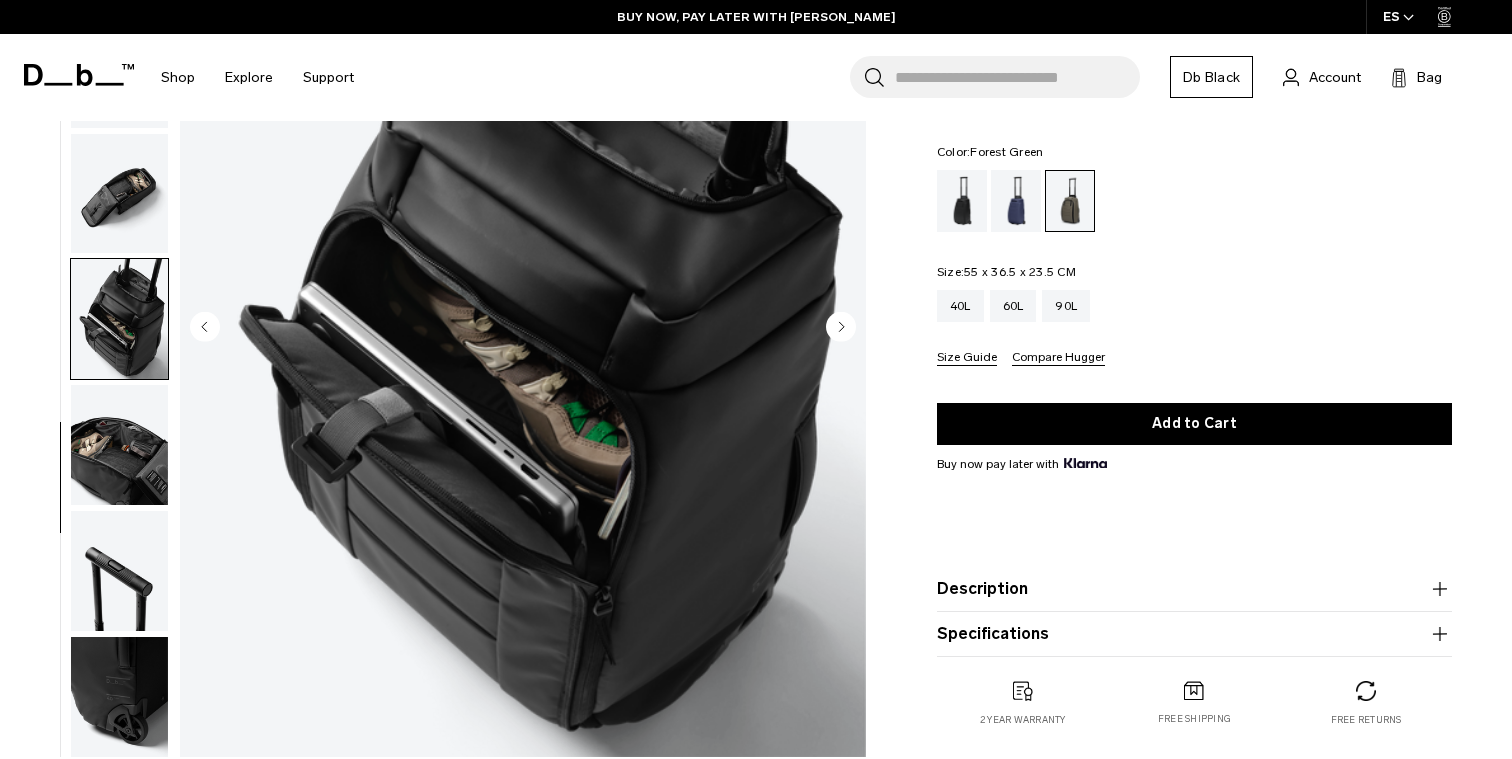 click 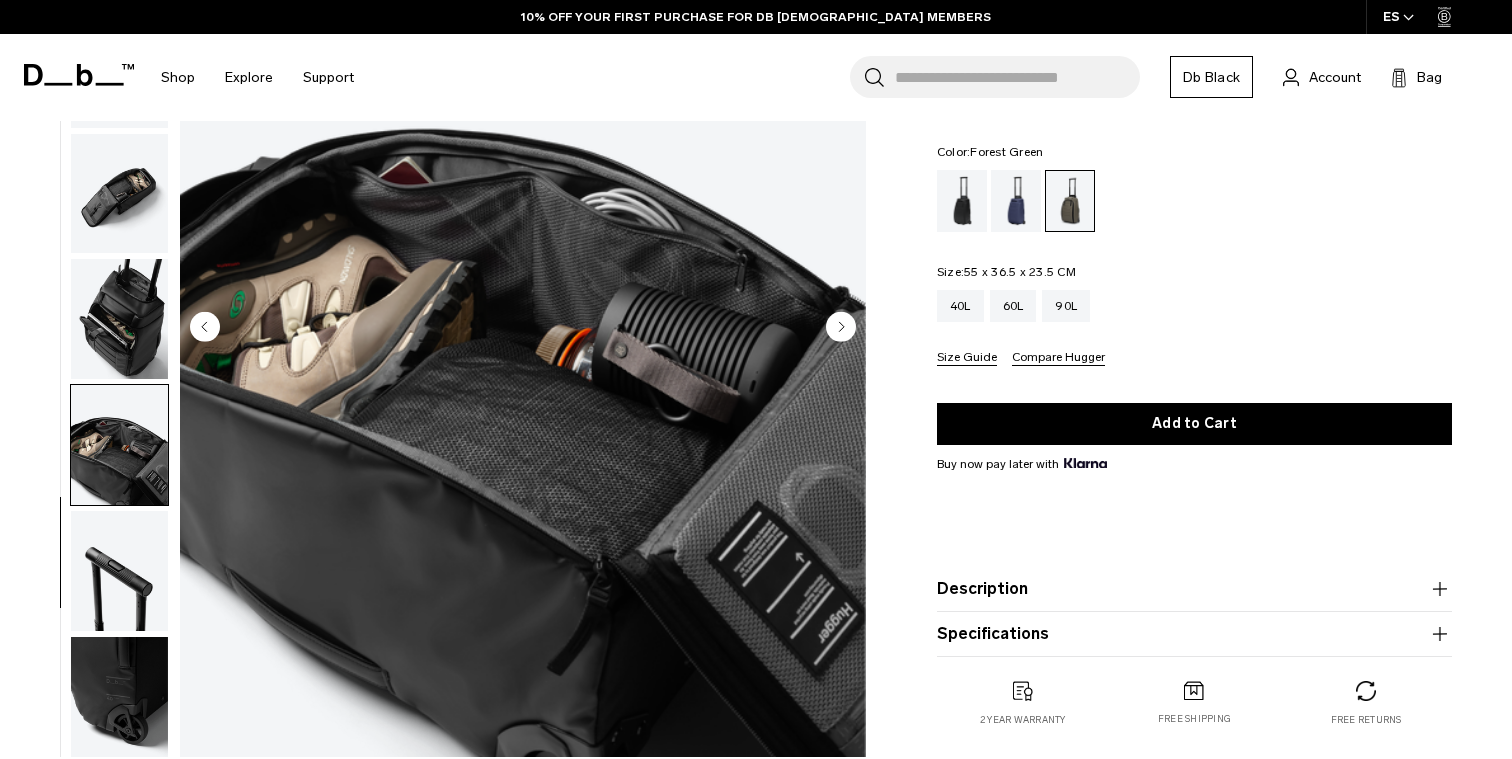 click 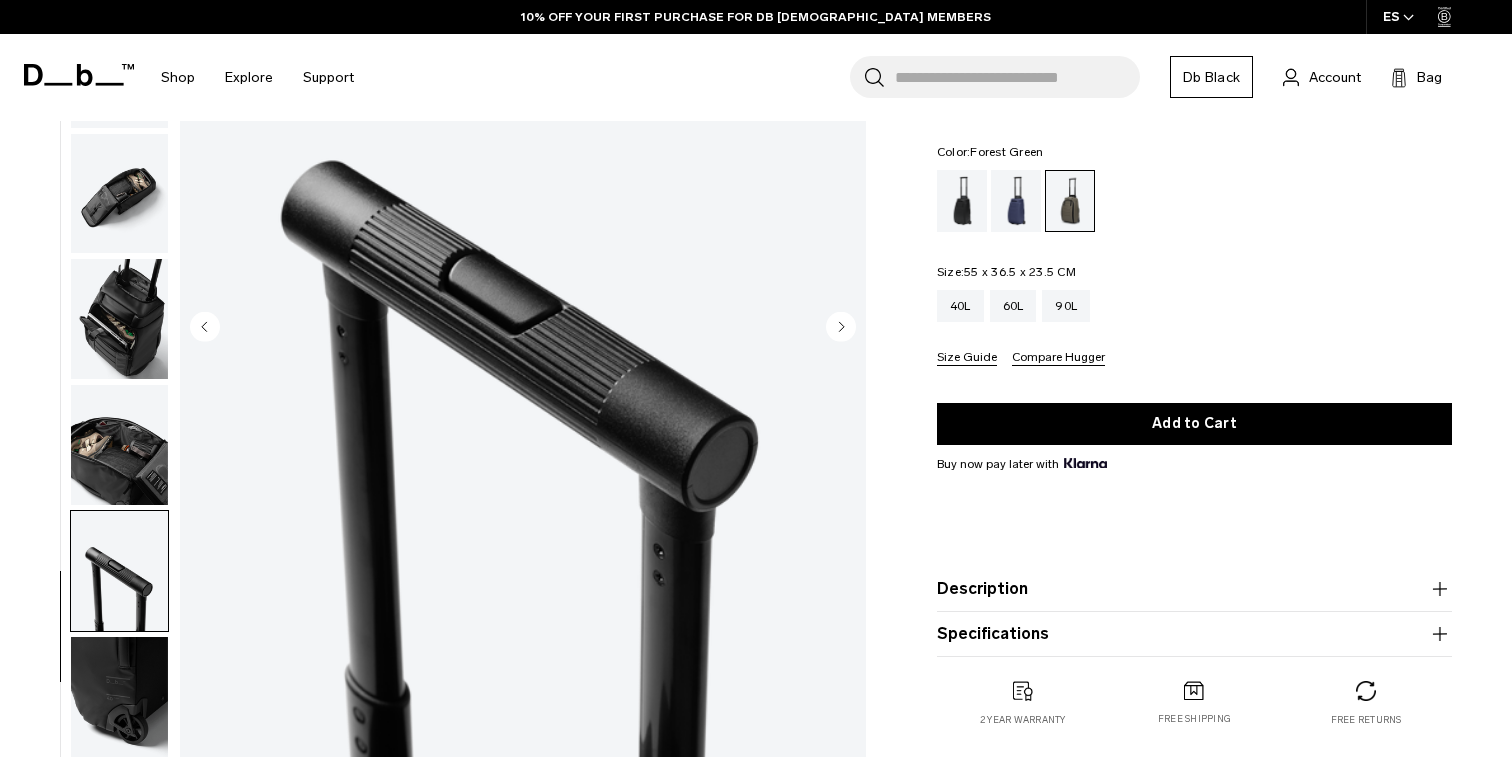 click 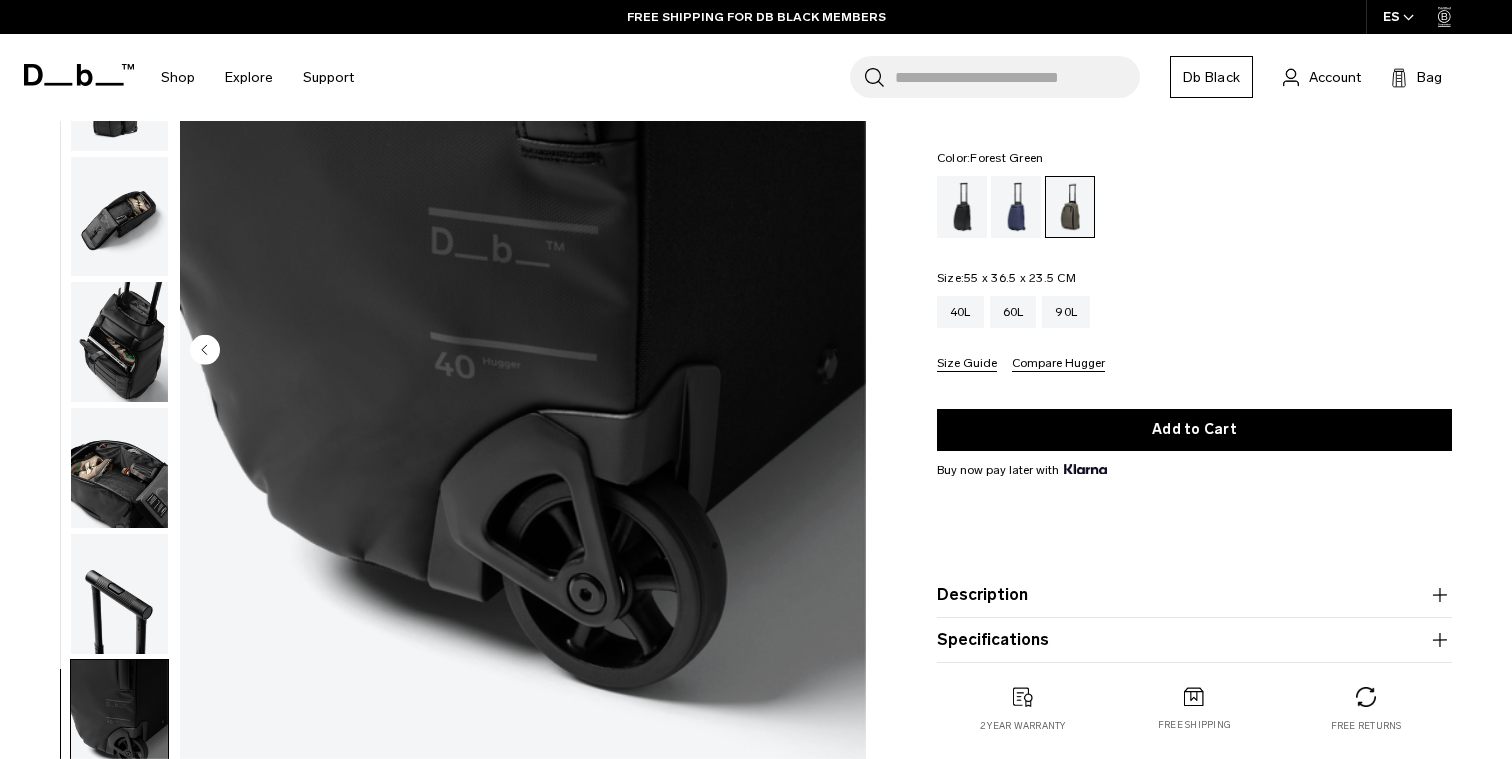 scroll, scrollTop: 0, scrollLeft: 0, axis: both 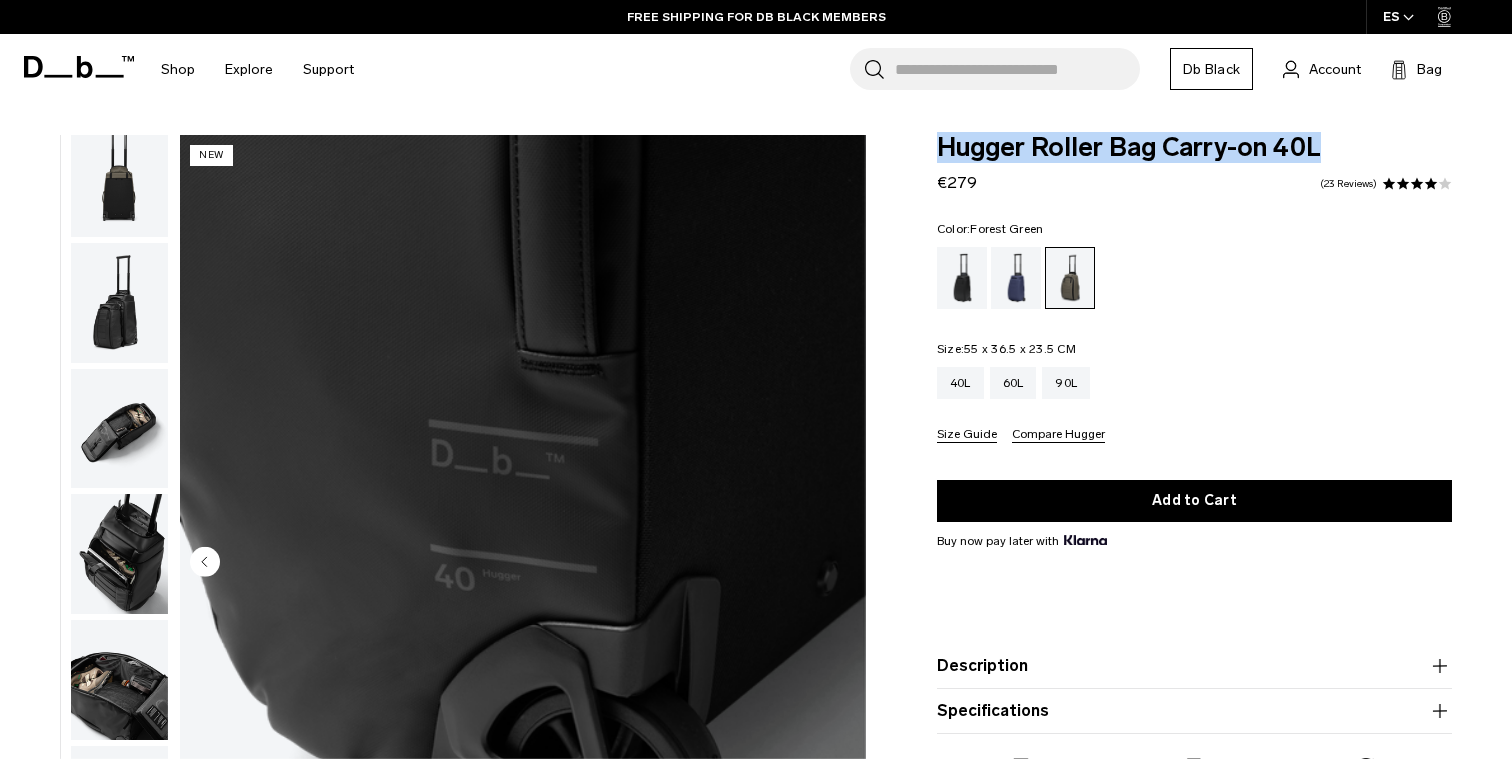 drag, startPoint x: 940, startPoint y: 147, endPoint x: 1322, endPoint y: 139, distance: 382.08377 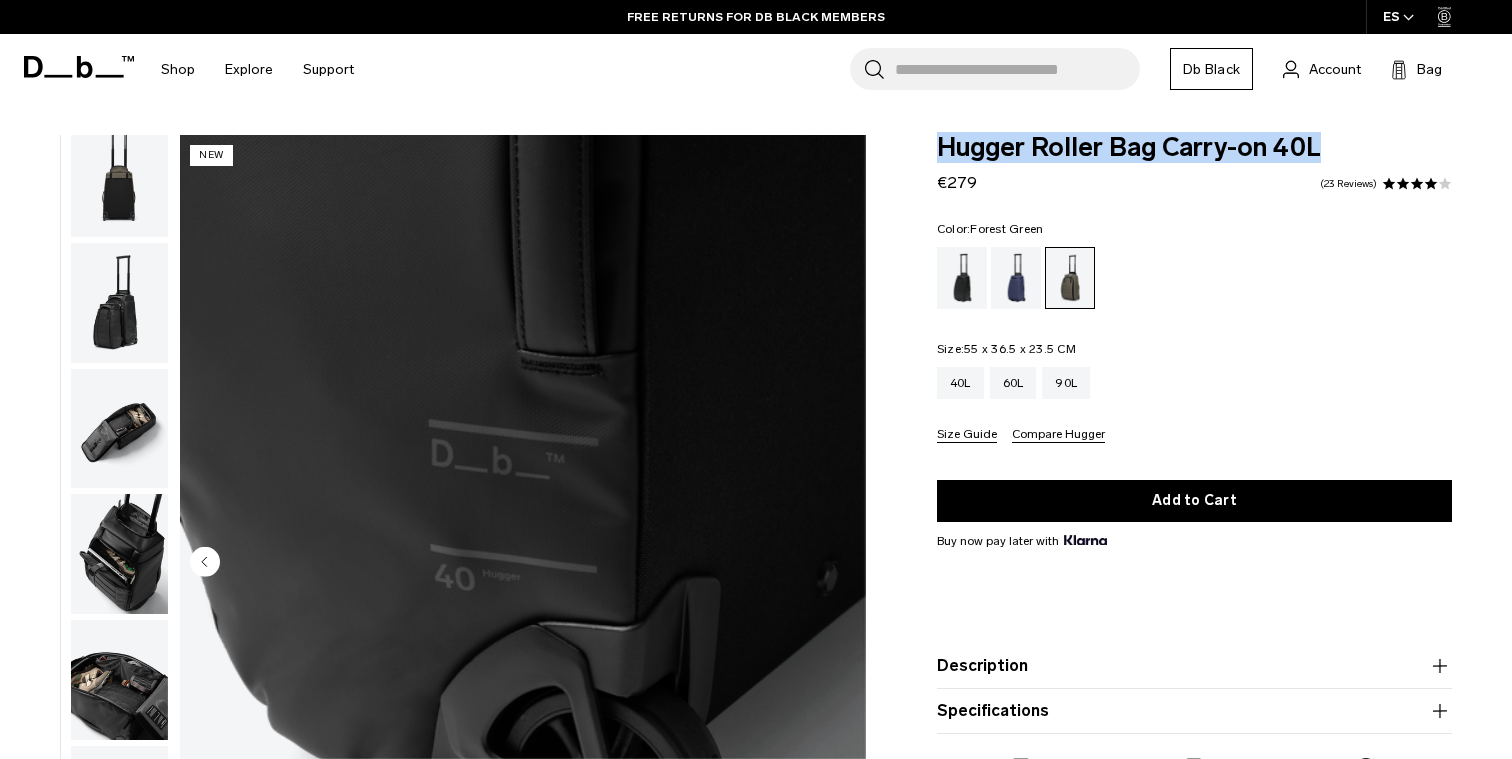 copy on "Hugger Roller Bag Carry-on 40L" 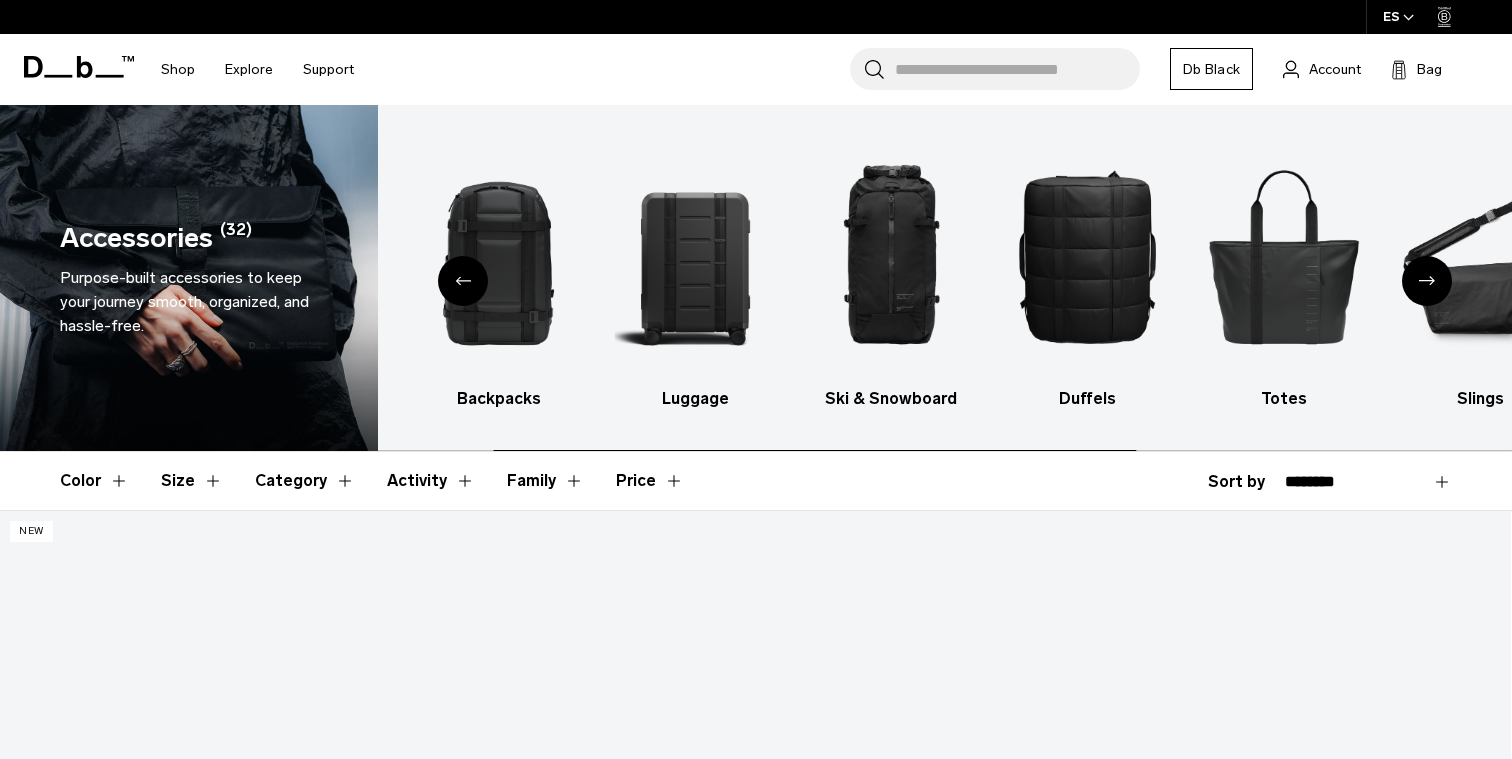 scroll, scrollTop: 0, scrollLeft: 0, axis: both 